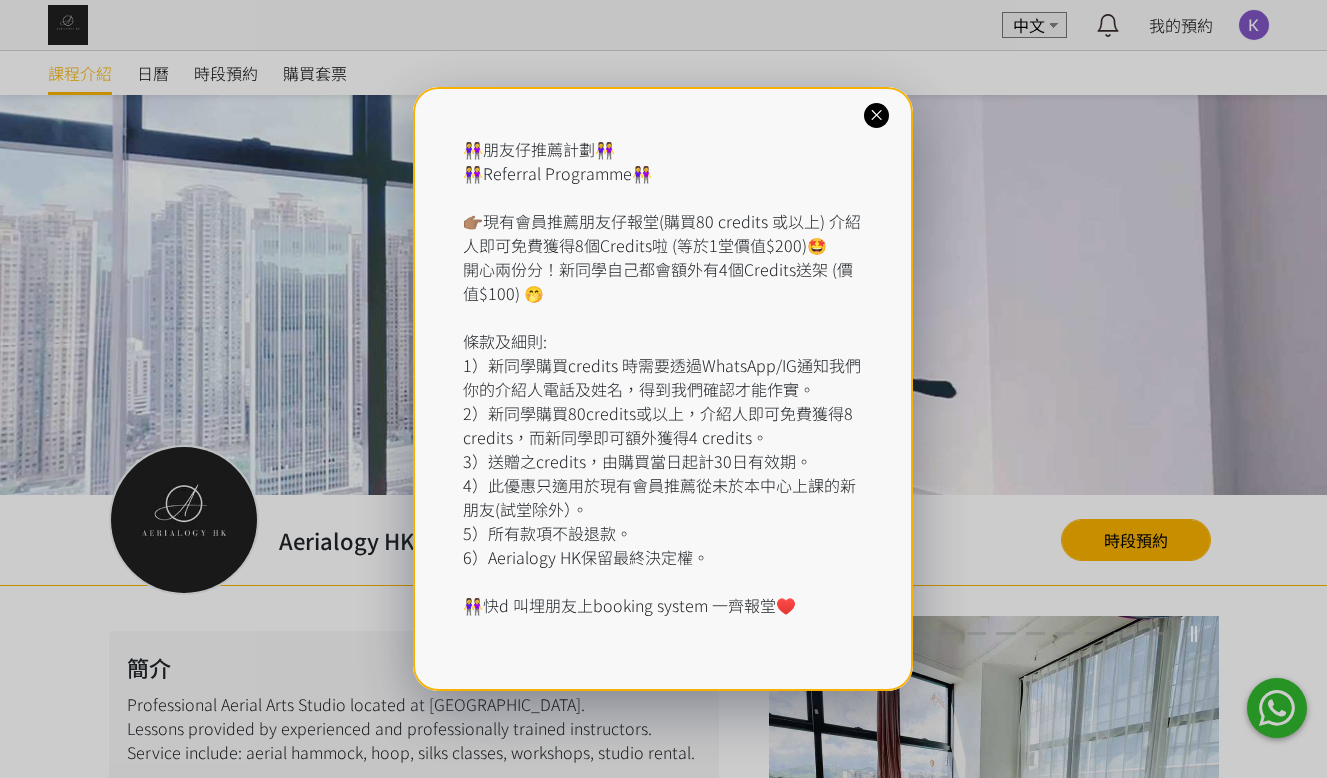 scroll, scrollTop: 0, scrollLeft: 0, axis: both 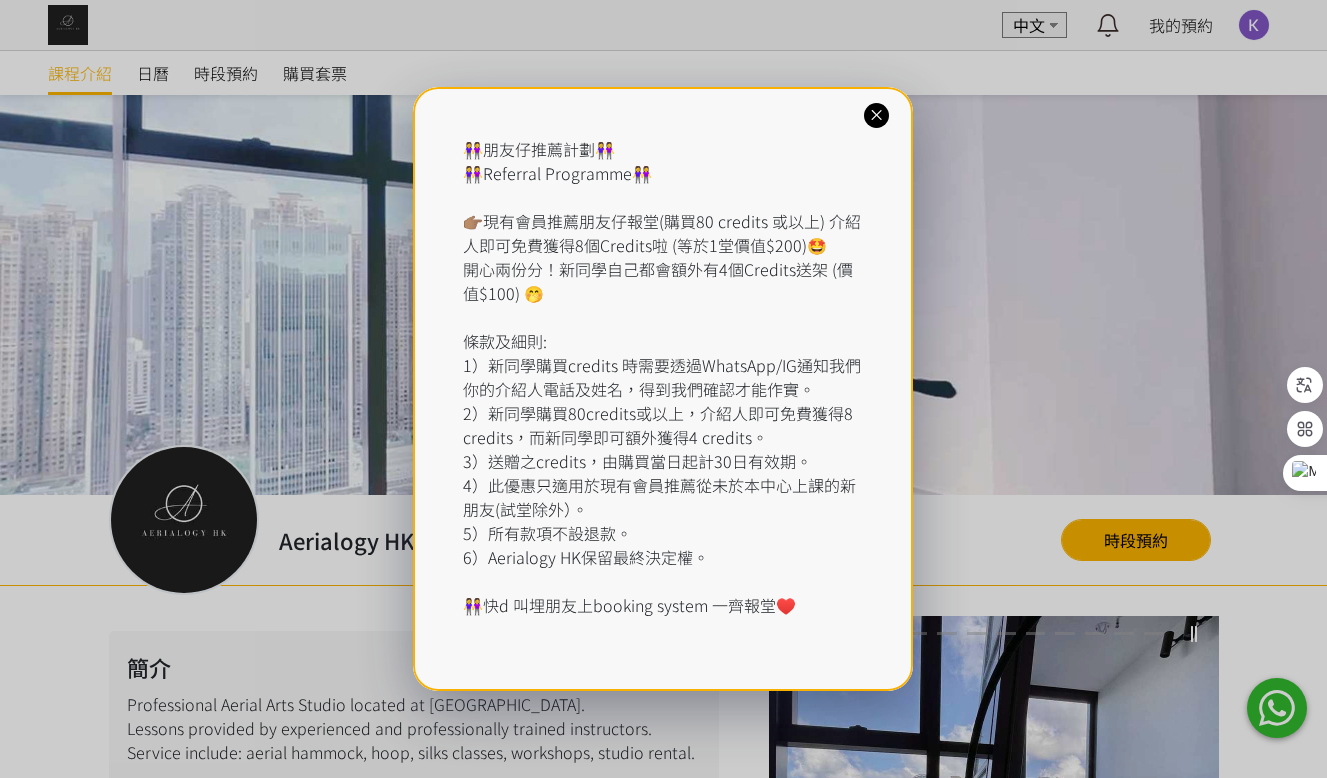 click on "👭朋友仔推薦計劃👭 👭Referral Programme👭 👉🏽現有會員推薦朋友仔報堂(購買80 credits 或以上) 介紹人即可免費獲得8個Credits啦 (等於1堂價值$200)🤩 開心兩份分！新同學自己都會額外有4個Credits送架 (價值$100) 🤭 條款及細則: 1）新同學購買credits 時需要透過WhatsApp/IG通知我們你的介紹人電話及姓名，得到我們確認才能作實。 2）新同學購買80credits或以上，介紹人即可免費獲得8 credits，而新同學即可額外獲得4 credits。 3）送贈之credits，由購買當日起計30日有效期。 4）此優惠只適用於現有會員推薦從未於本中心上課的新朋友(試堂除外）。 5）所有款項不設退款。 6）Aerialogy HK保留最終決定權。 👭快d 叫埋朋友上booking system 一齊報堂♥️" at bounding box center (663, 389) 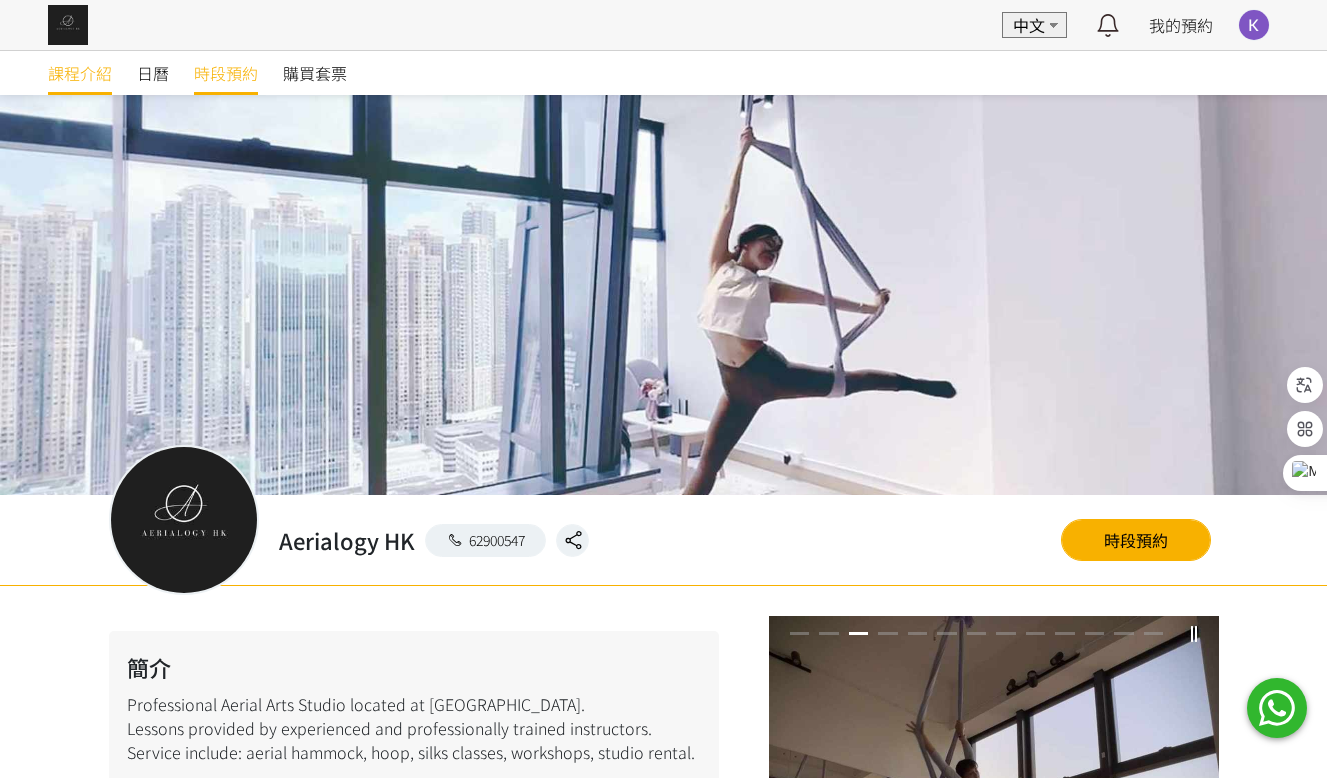click on "時段預約" at bounding box center [226, 73] 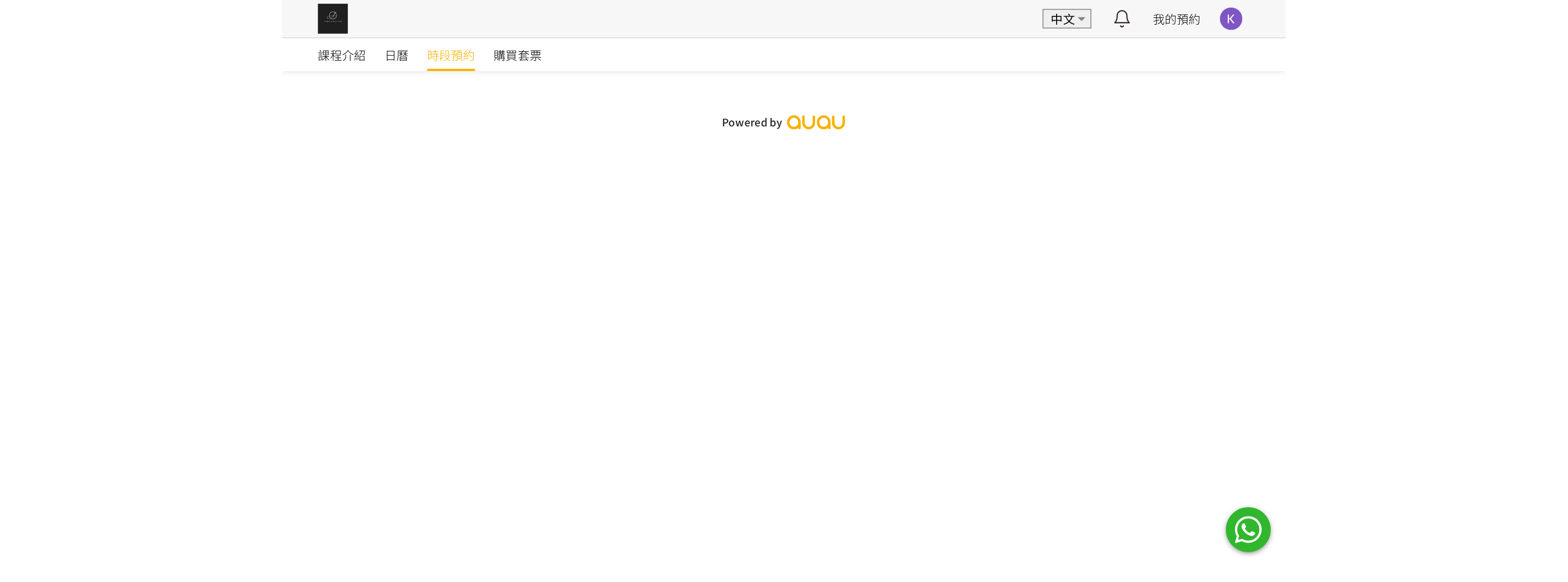 scroll, scrollTop: 0, scrollLeft: 0, axis: both 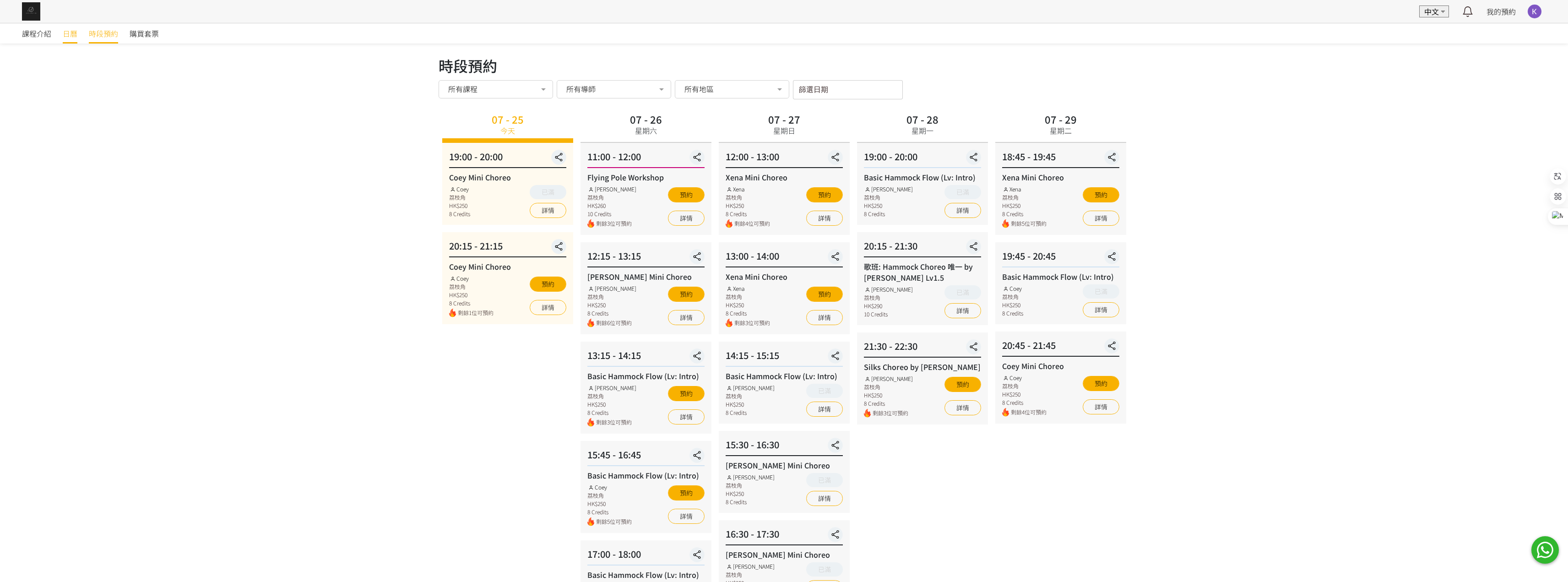 click on "日曆" at bounding box center [70, 33] 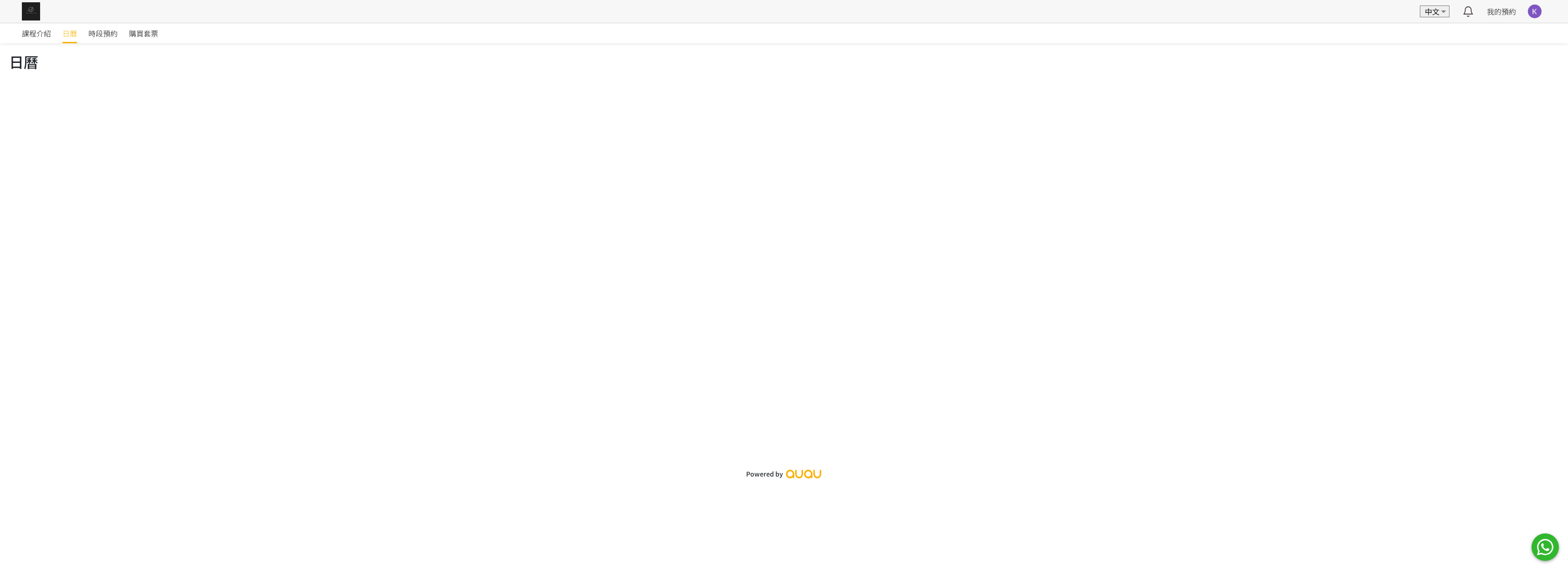 scroll, scrollTop: 0, scrollLeft: 0, axis: both 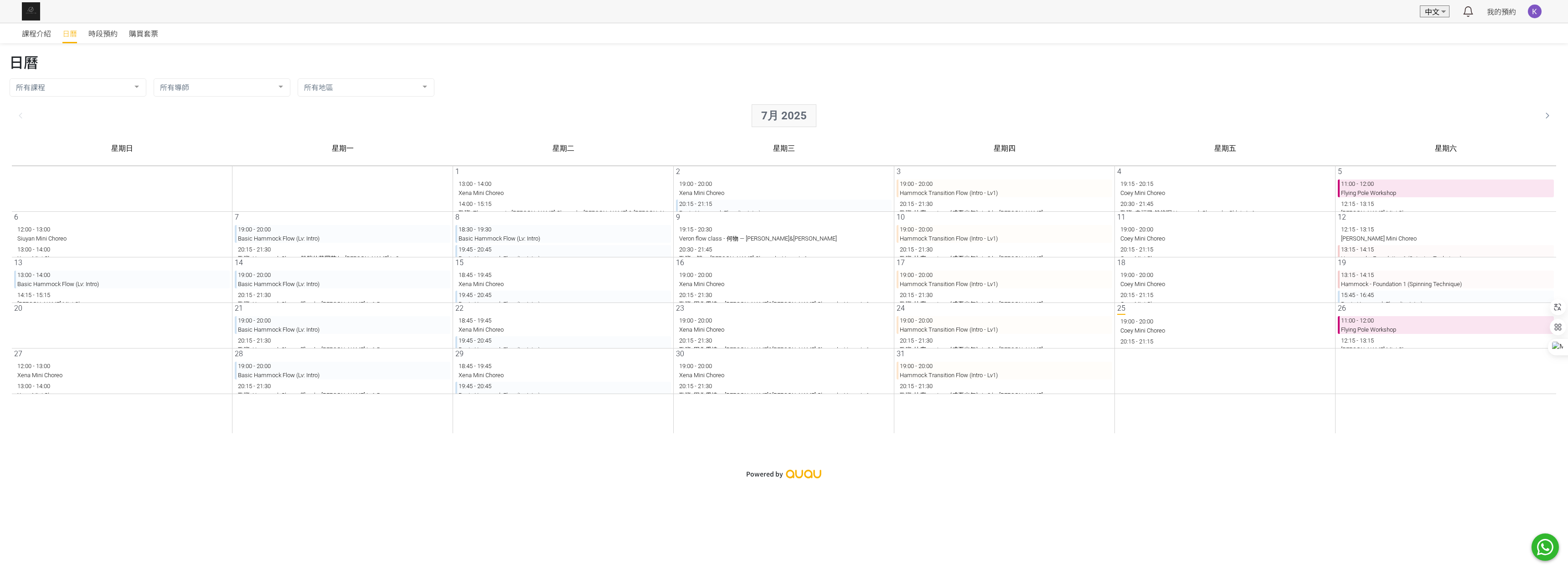 click on "7月 2025" at bounding box center (777, 116) 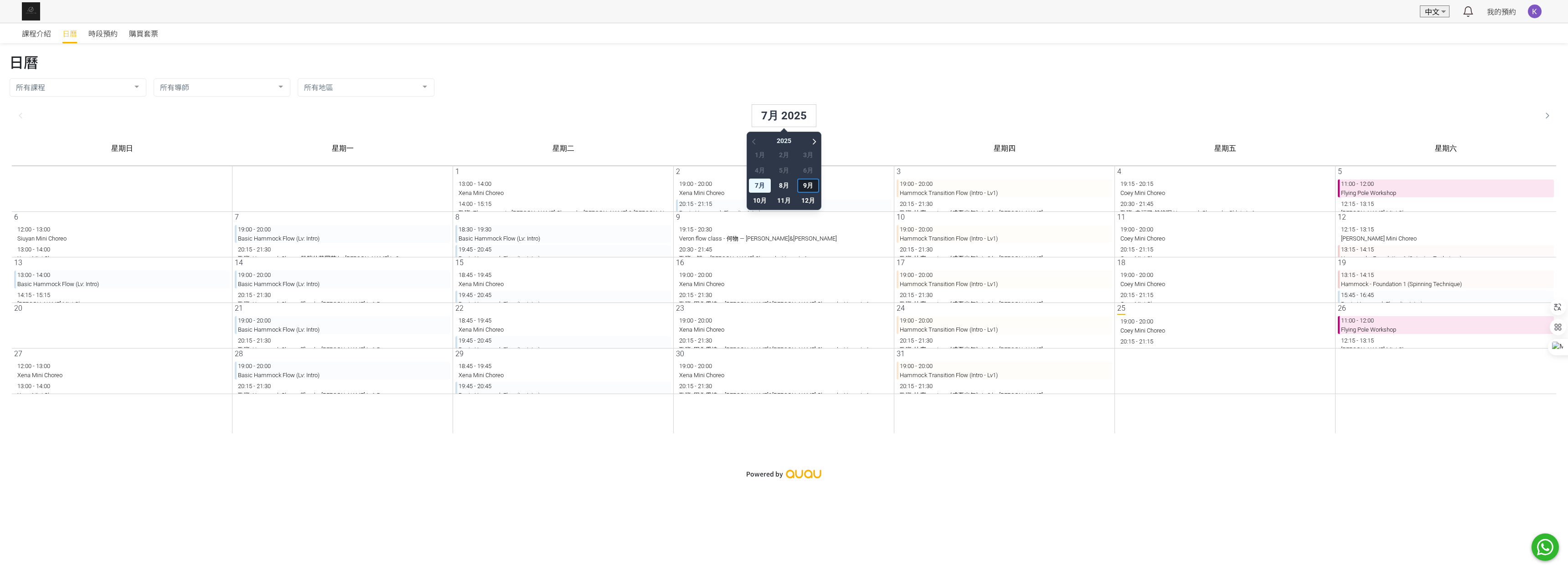 click on "9月" at bounding box center (801, 185) 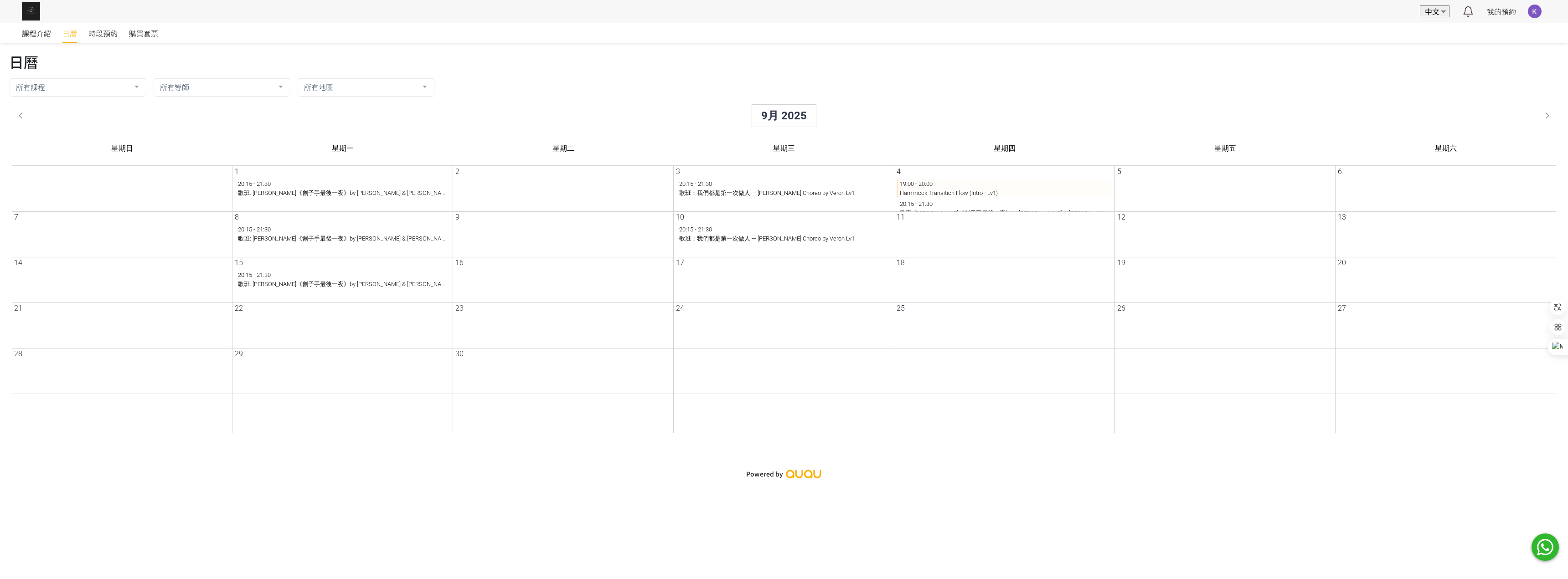 scroll, scrollTop: 8, scrollLeft: 0, axis: vertical 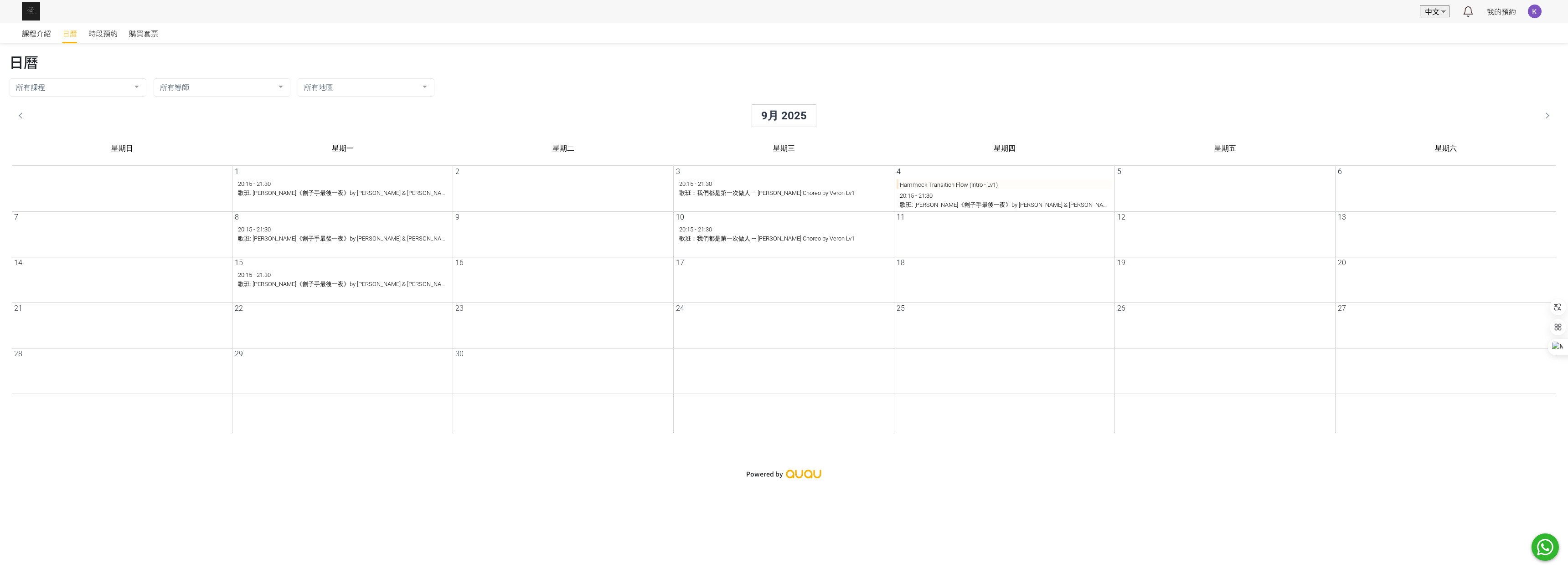 click on "19:00 - 20:00
Hammock Transition Flow (Intro - Lv1)" at bounding box center (997, 180) 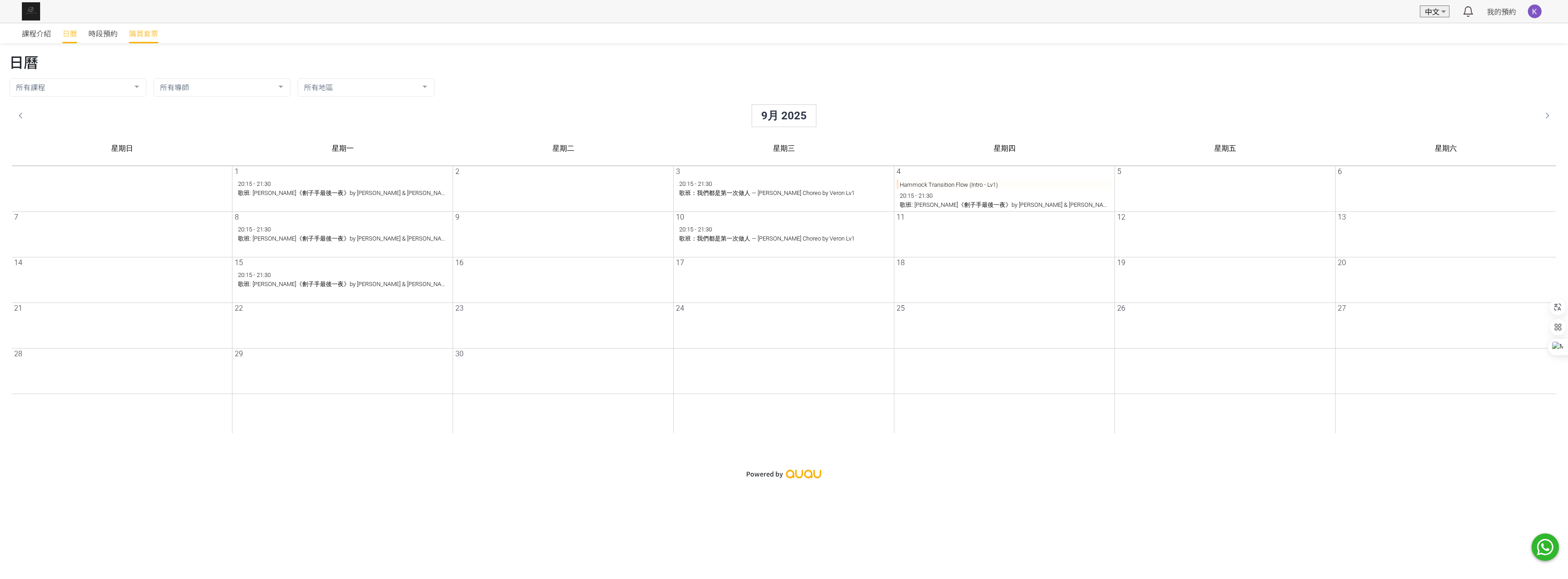 click on "購買套票" at bounding box center [144, 33] 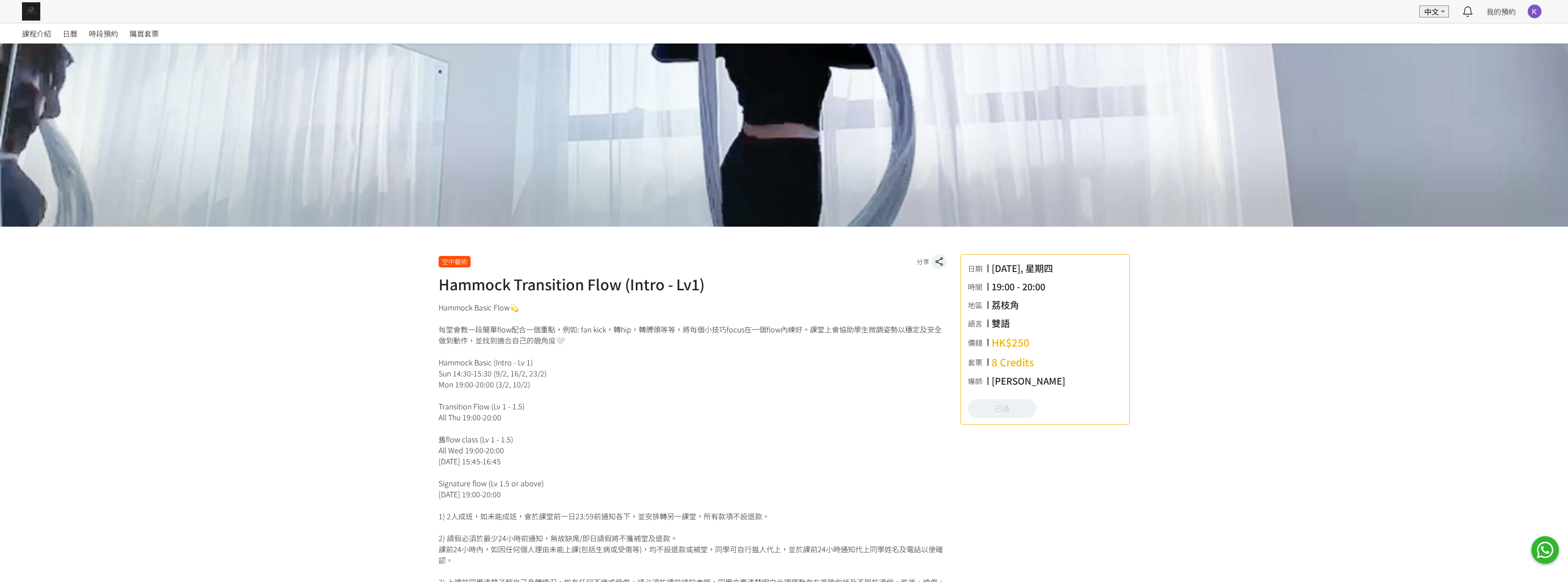 scroll, scrollTop: 0, scrollLeft: 0, axis: both 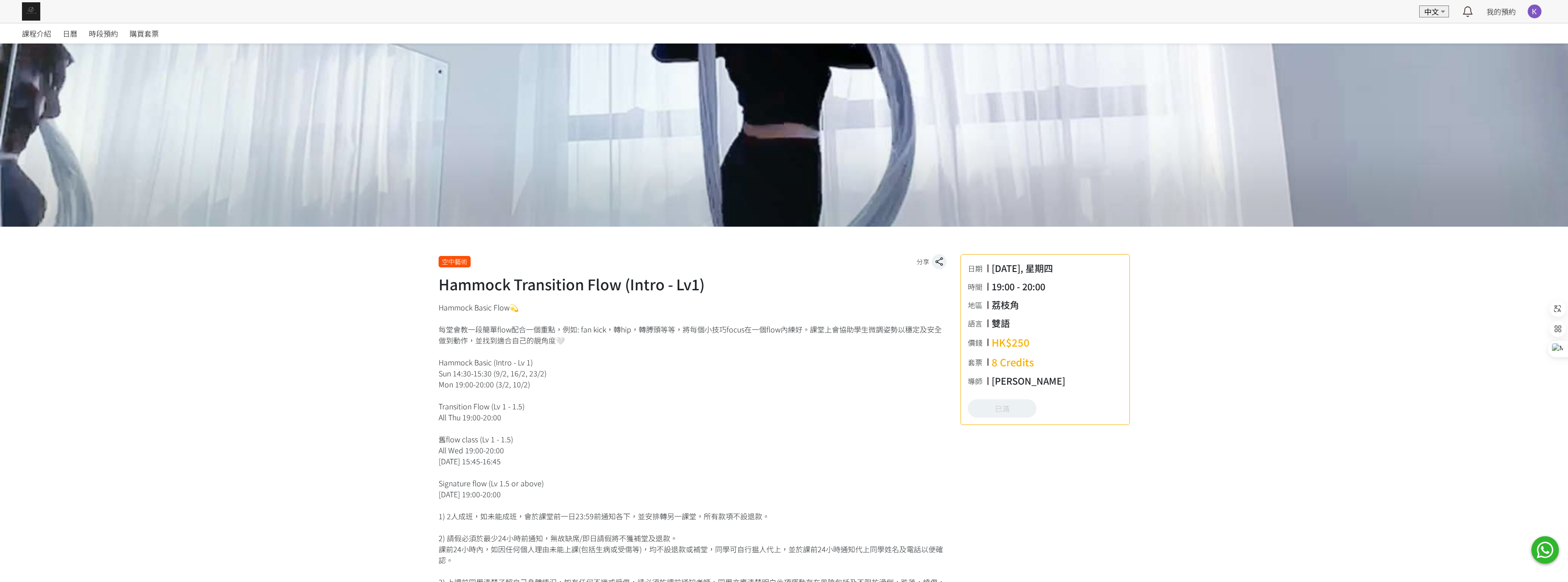 click on "Hammock Basic Flow💫
每堂會教一段簡單flow配合一個重點，例如: fan kick，轉hip，轉膊頭等等，將每個小技巧focus在一個flow內練好。課堂上會協助學生微調姿勢以穩定及安全做到動作，並找到適合自己的靚角度🤍
Hammock Basic (Intro - Lv 1)
Sun 14:30-15:30 (9/2, 16/2, 23/2)
Mon 19:00-20:00 (3/2, 10/2)
Transition Flow (Lv 1 - 1.5)
All Thu 19:00-20:00
舊flow class (Lv 1 - 1.5)
All Wed 19:00-20:00
23/2 Sun 15:45-16:45
Signature flow (Lv 1.5 or above)
14/2 Fri 19:00-20:00
1) 2人成班，如未能成班，會於課堂前一日23:59前通知各下，並安排轉另一課堂，所有款項不設退款。
2) 請假必須於最少24小時前通知，無故缺席/即日請假將不獲補堂及退款。" at bounding box center (693, 461) 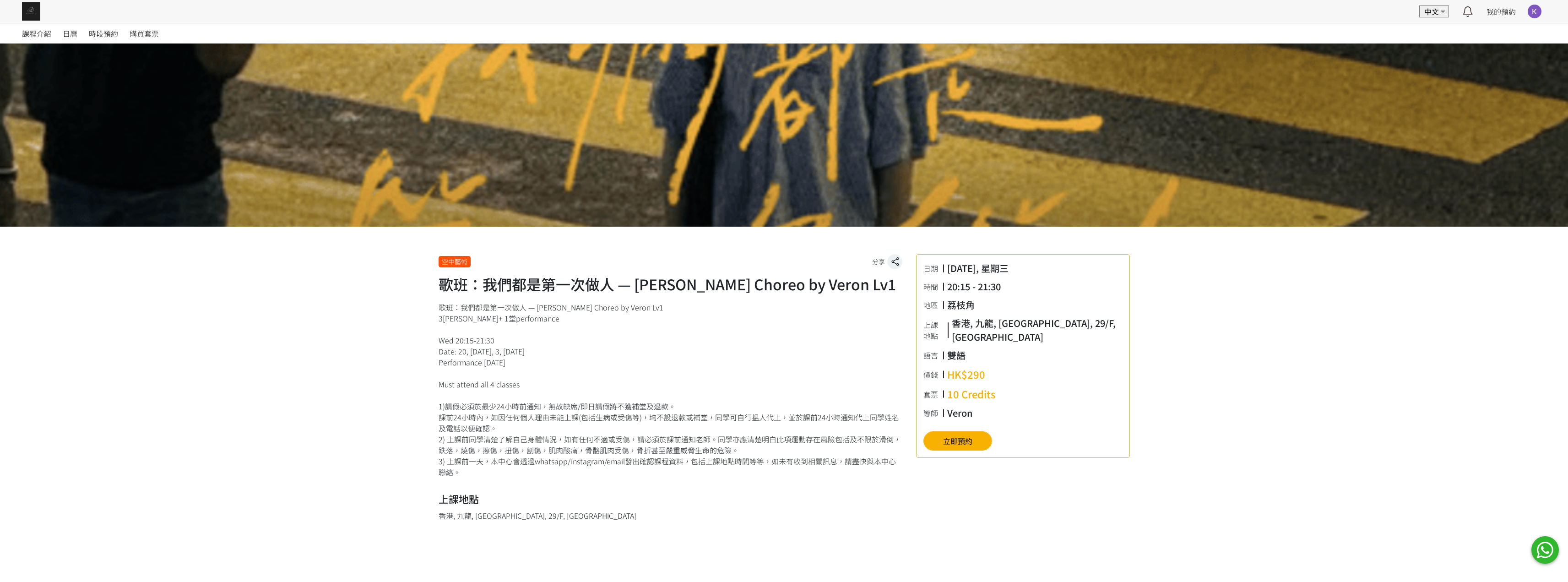 scroll, scrollTop: 0, scrollLeft: 0, axis: both 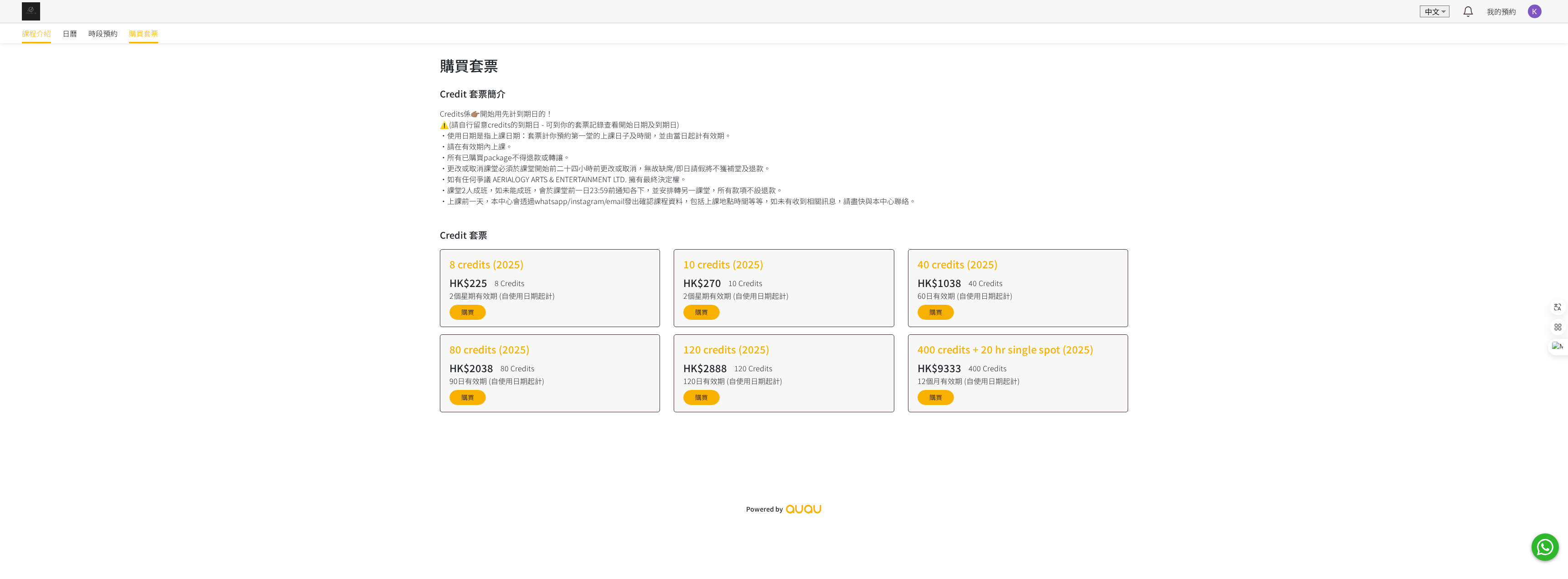 click on "課程介紹" at bounding box center (36, 33) 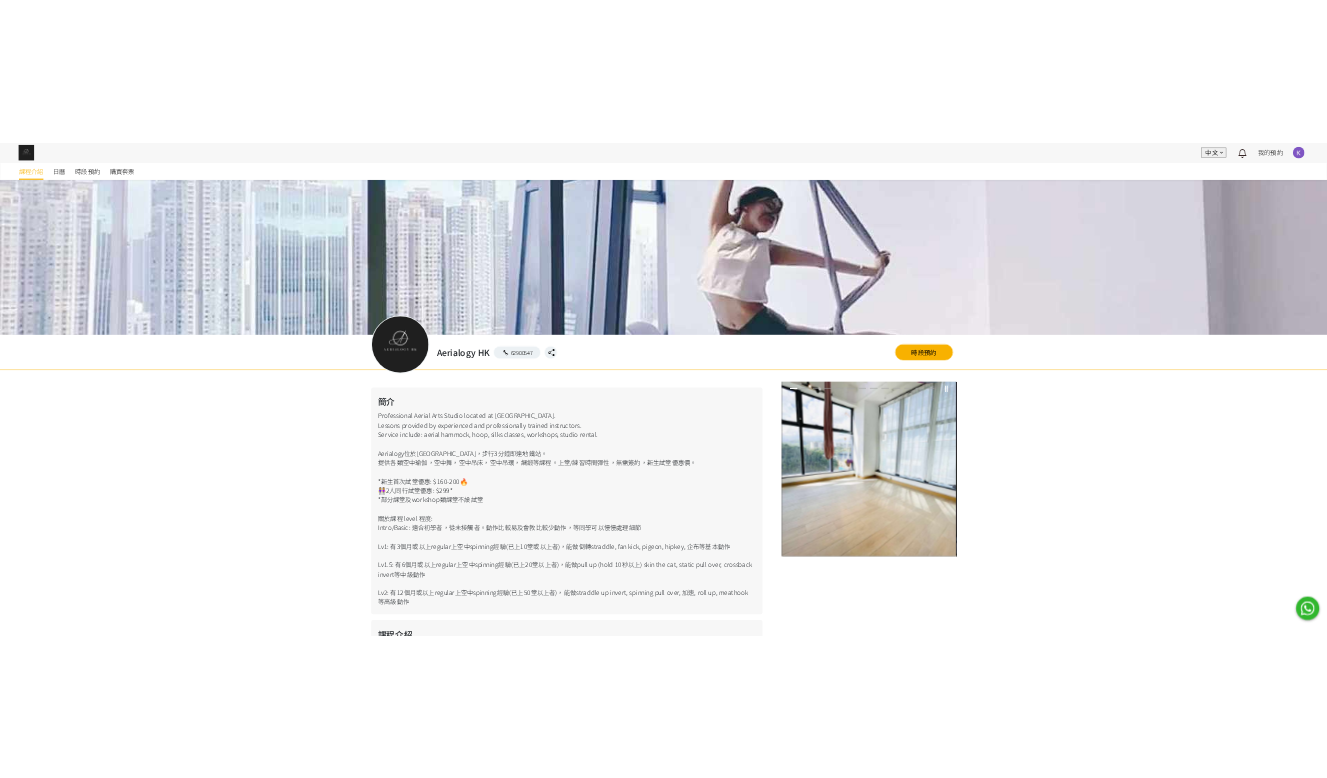 scroll, scrollTop: 1231, scrollLeft: 0, axis: vertical 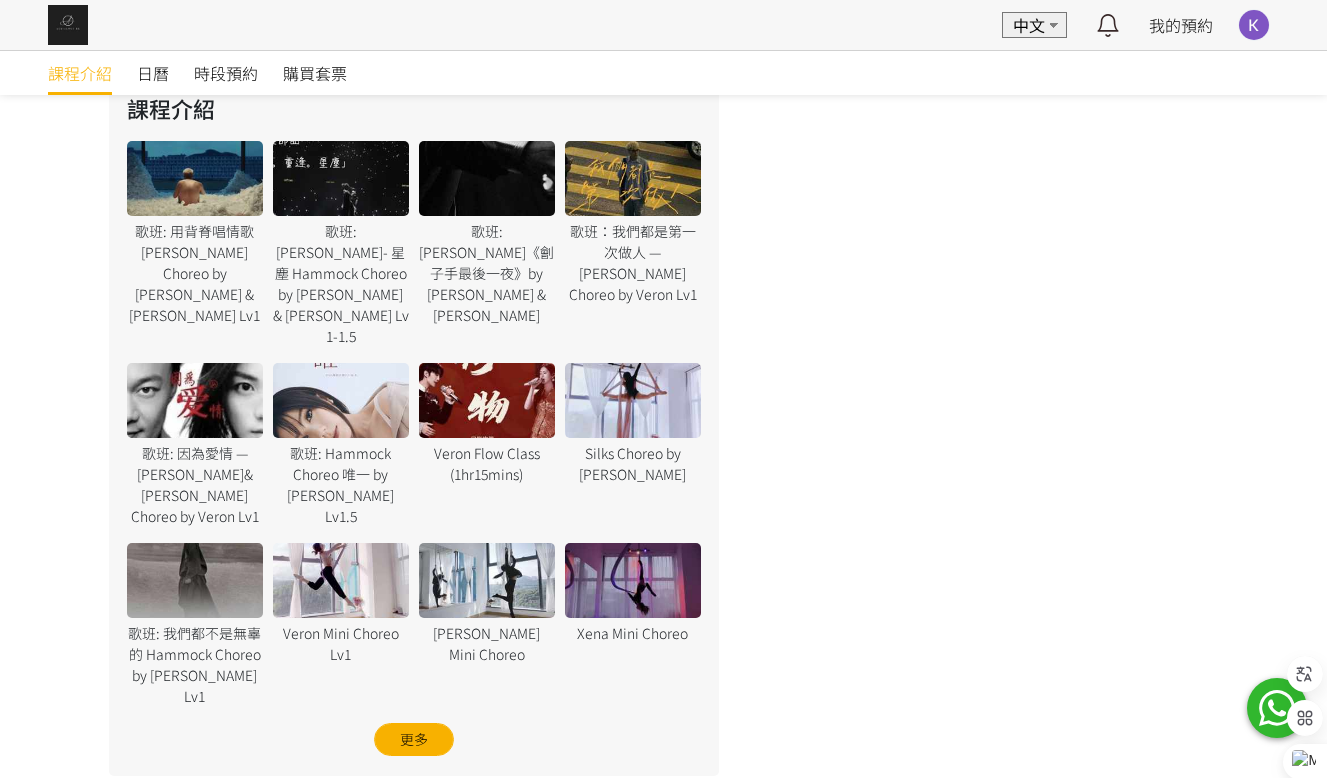 click on "‹ ›" at bounding box center [969, 408] 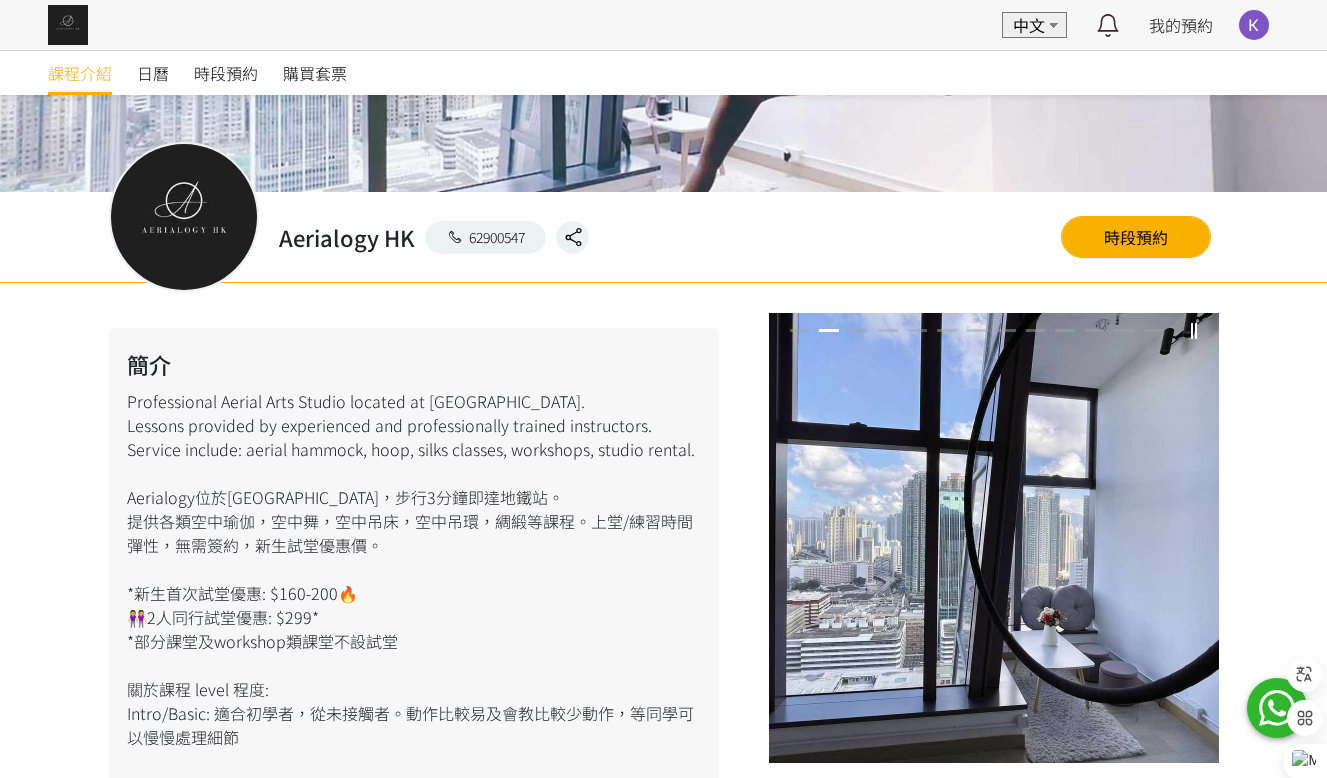 scroll, scrollTop: 0, scrollLeft: 0, axis: both 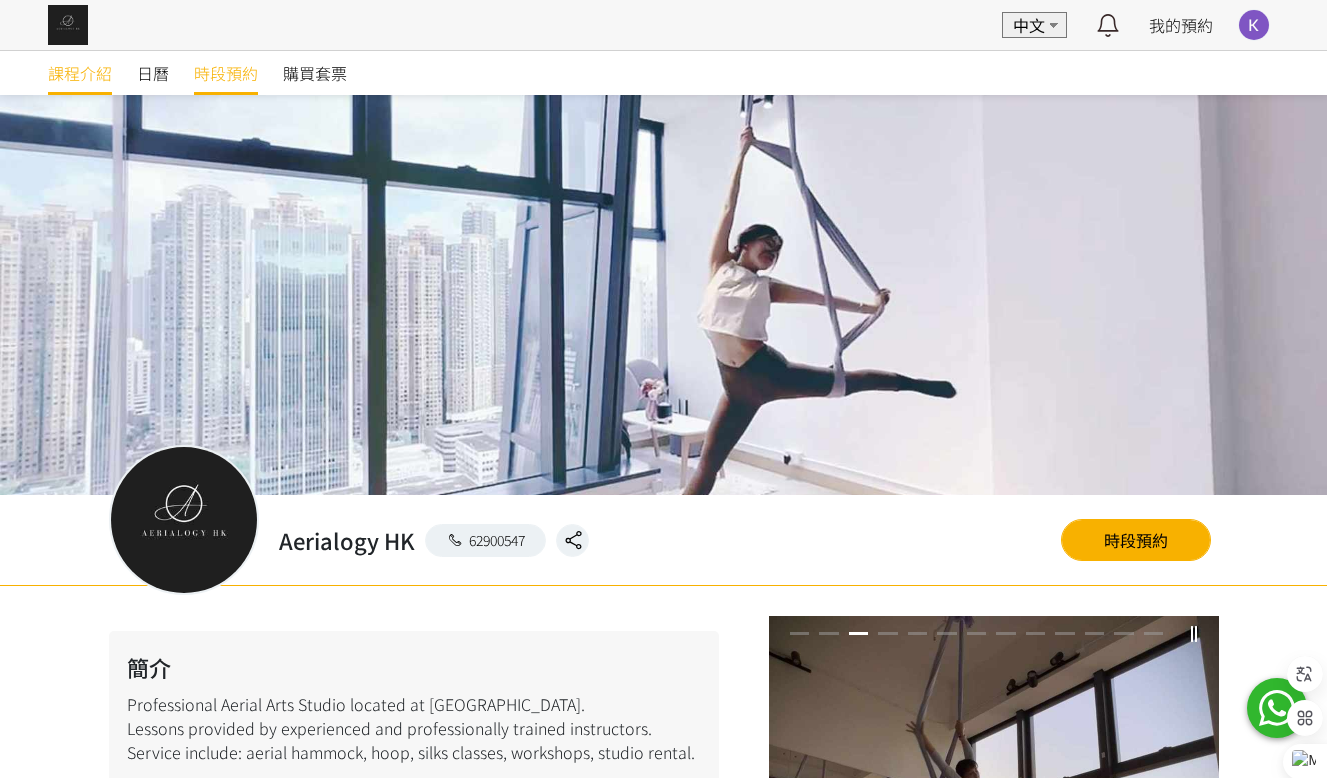click on "時段預約" at bounding box center (226, 73) 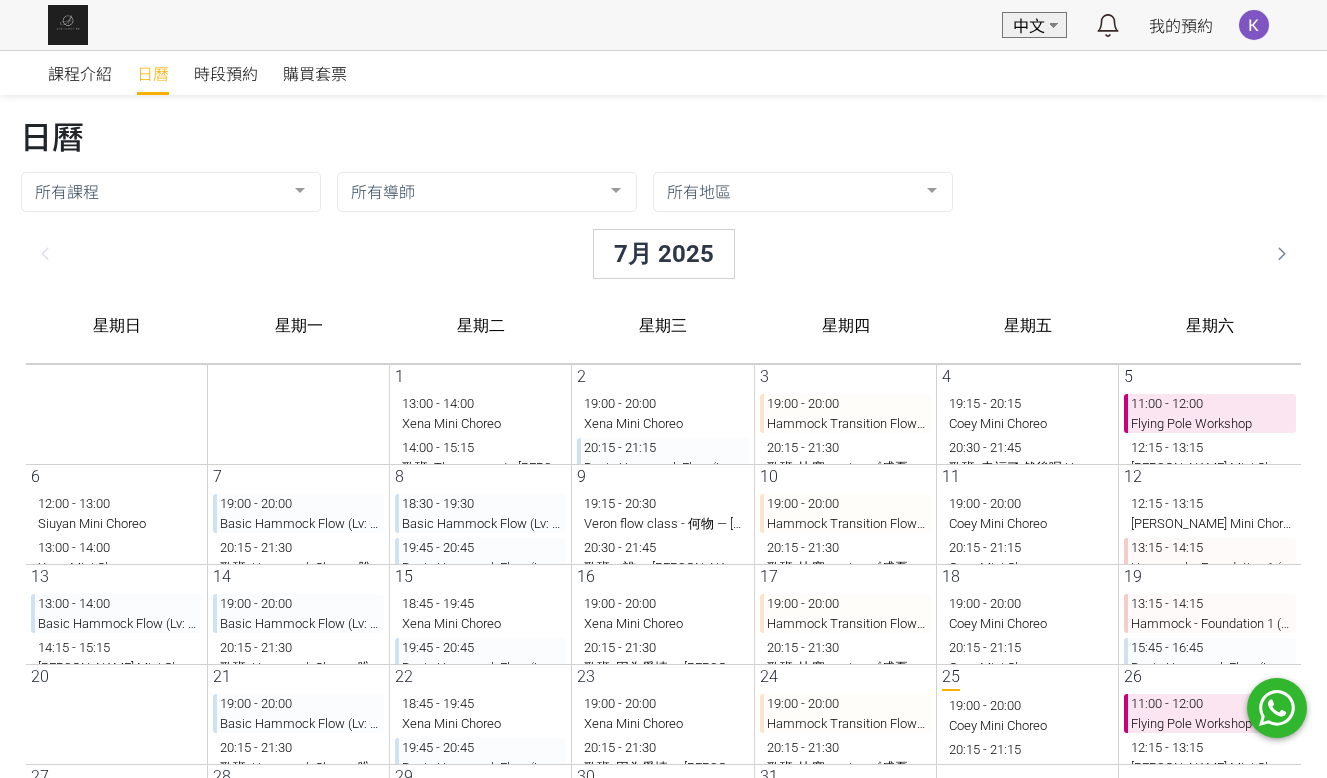 scroll, scrollTop: 0, scrollLeft: 0, axis: both 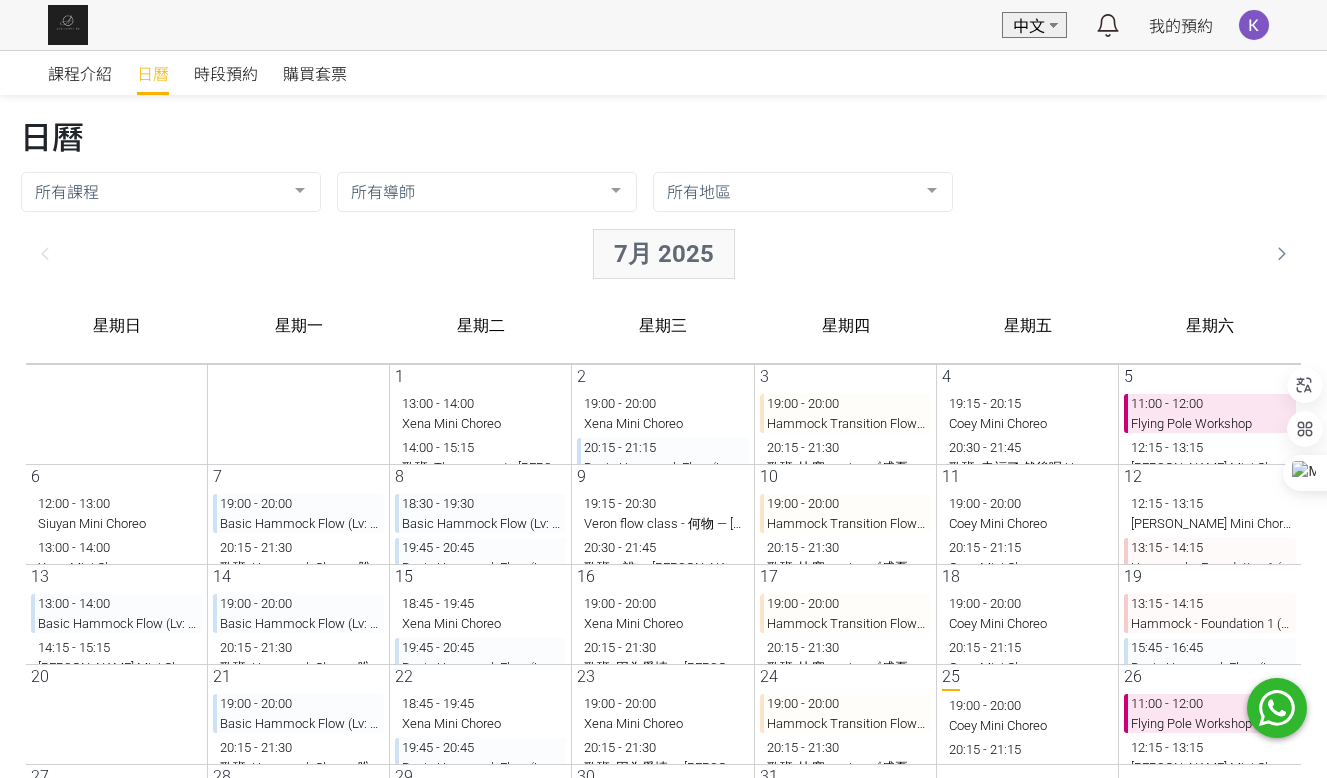 click on "7月 2025" at bounding box center [648, 254] 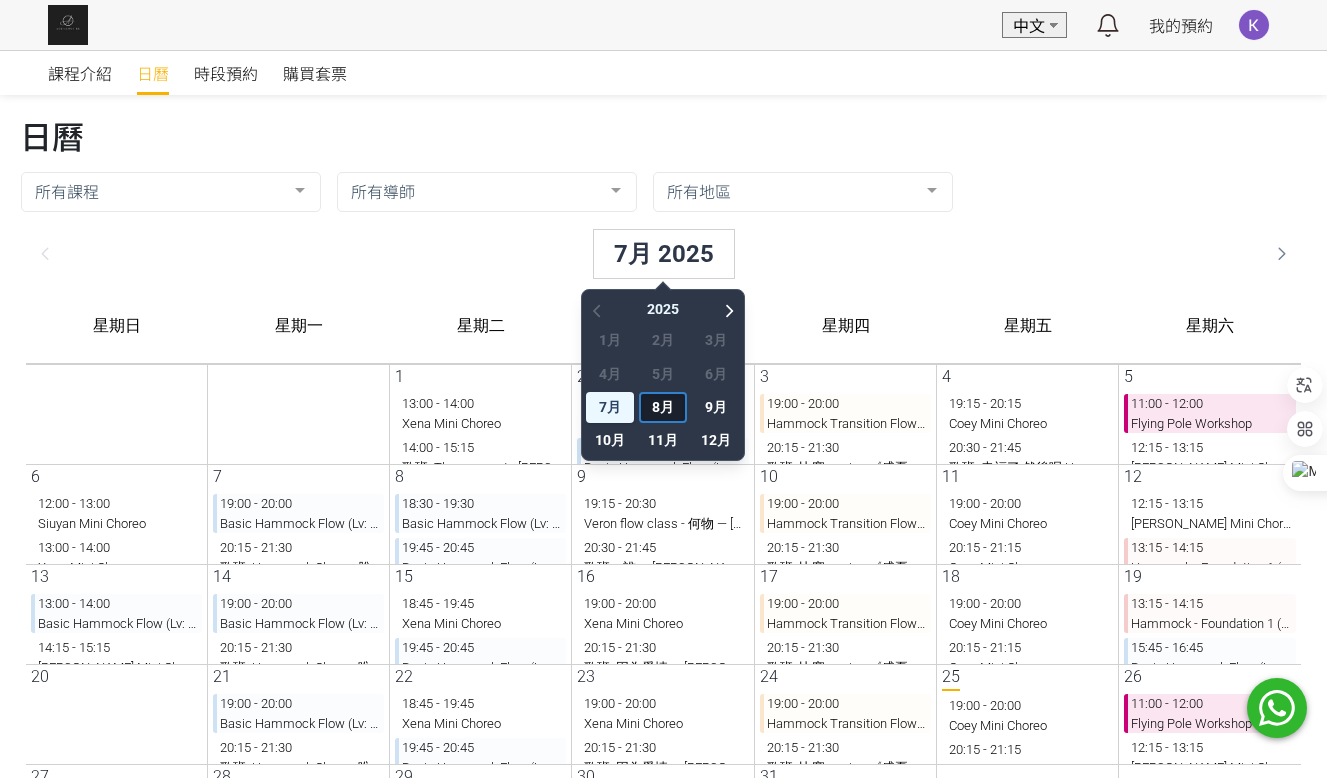 click on "8月" at bounding box center (647, 407) 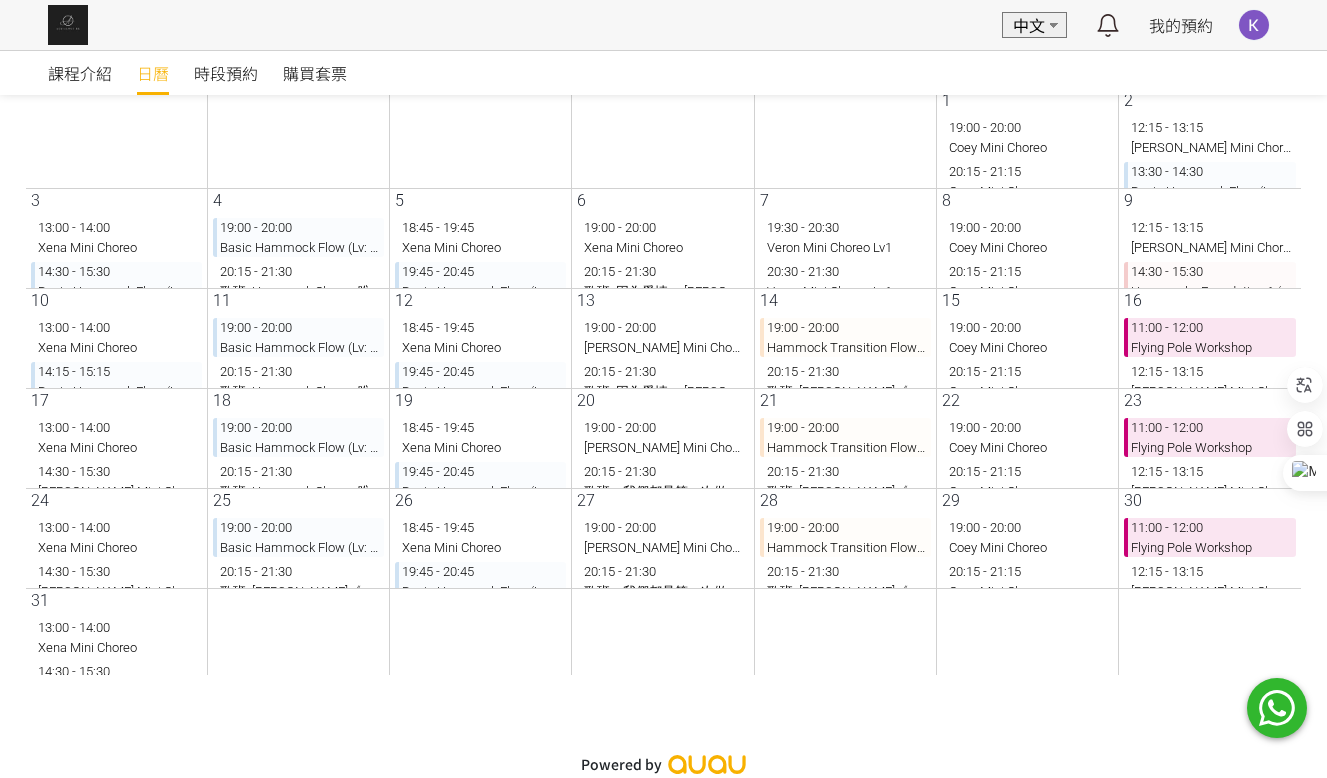 scroll, scrollTop: 283, scrollLeft: 0, axis: vertical 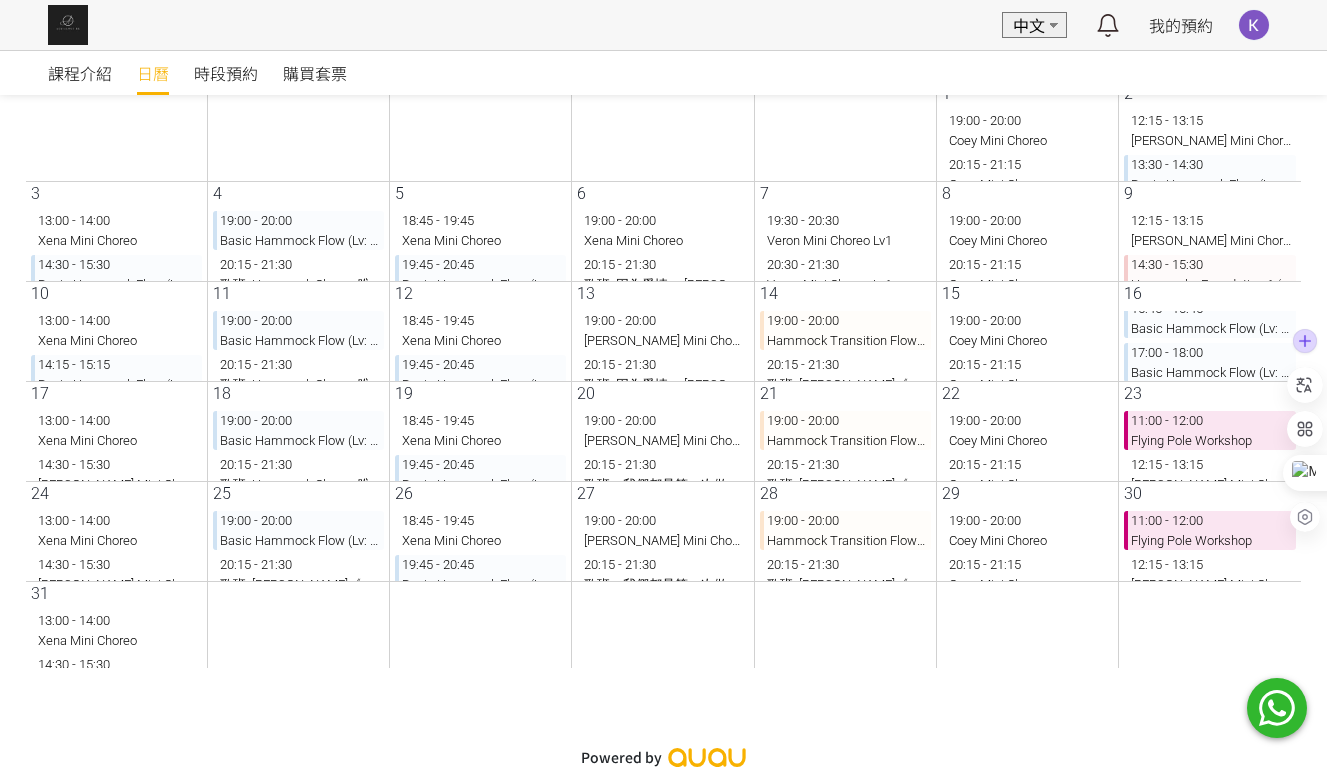 drag, startPoint x: 1295, startPoint y: 362, endPoint x: 1296, endPoint y: 349, distance: 13.038404 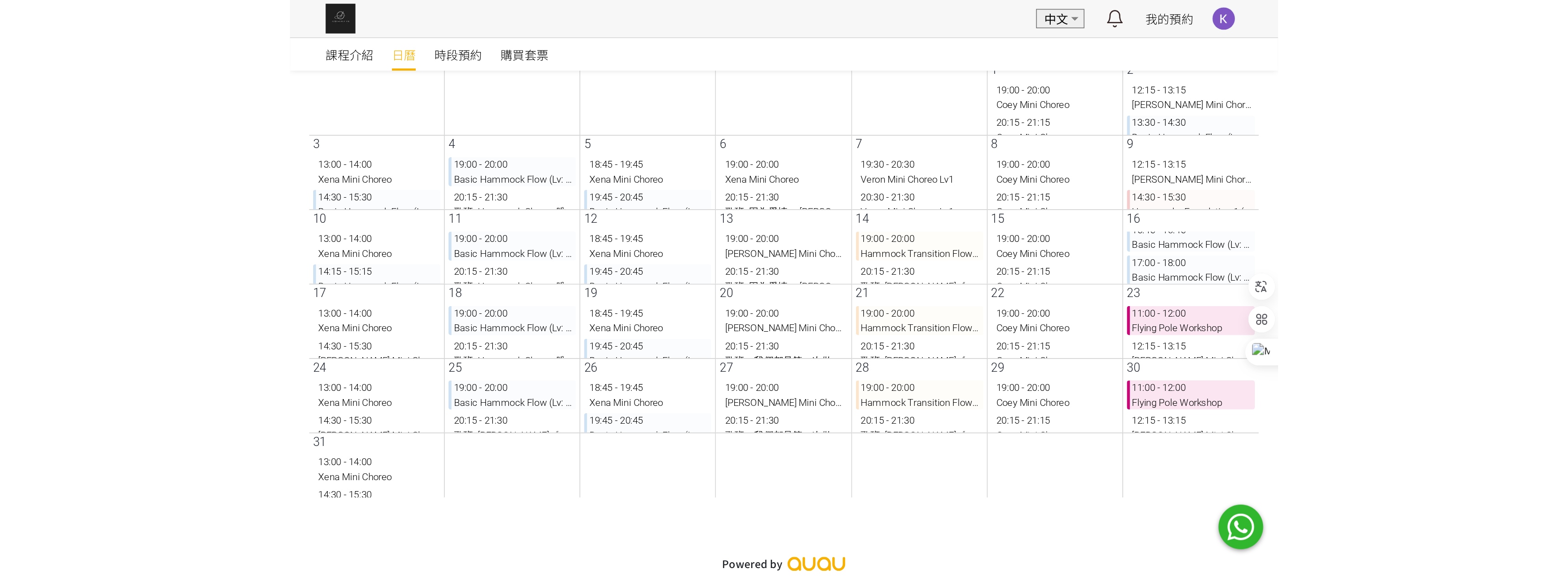scroll, scrollTop: 0, scrollLeft: 0, axis: both 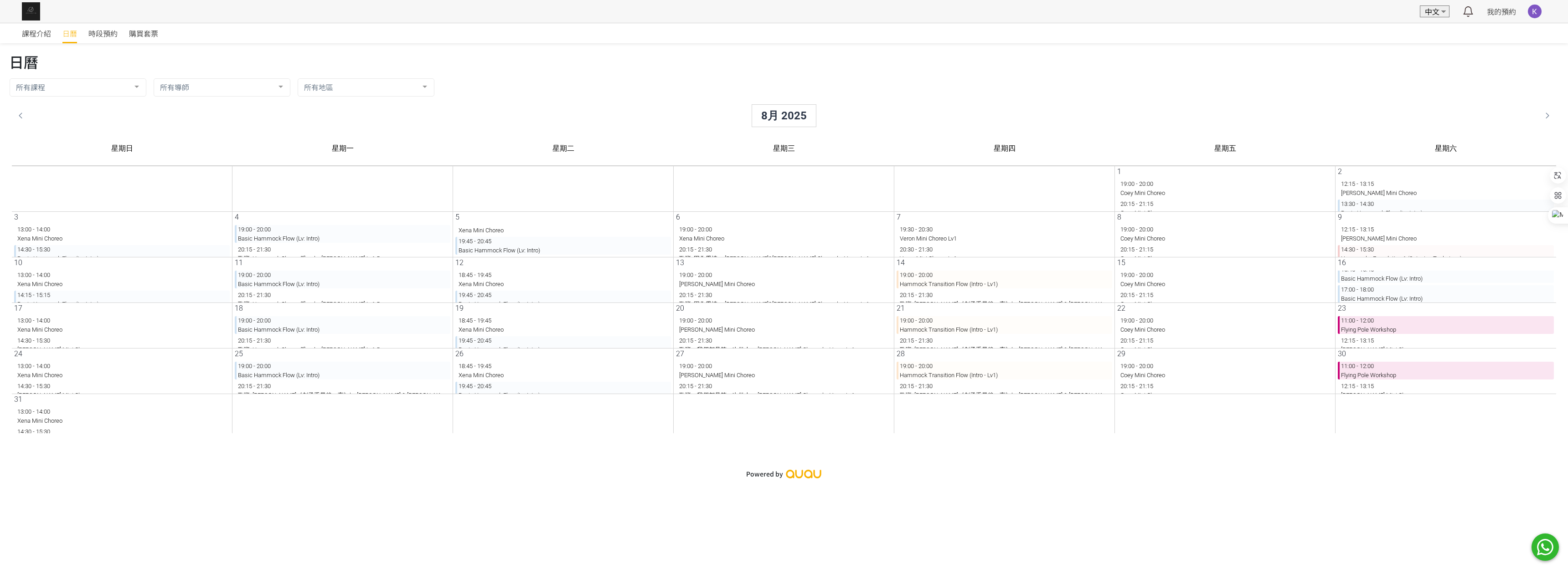click on "19:00 - 20:00
Basic Hammock Flow (Lv: Intro)" at bounding box center (335, 234) 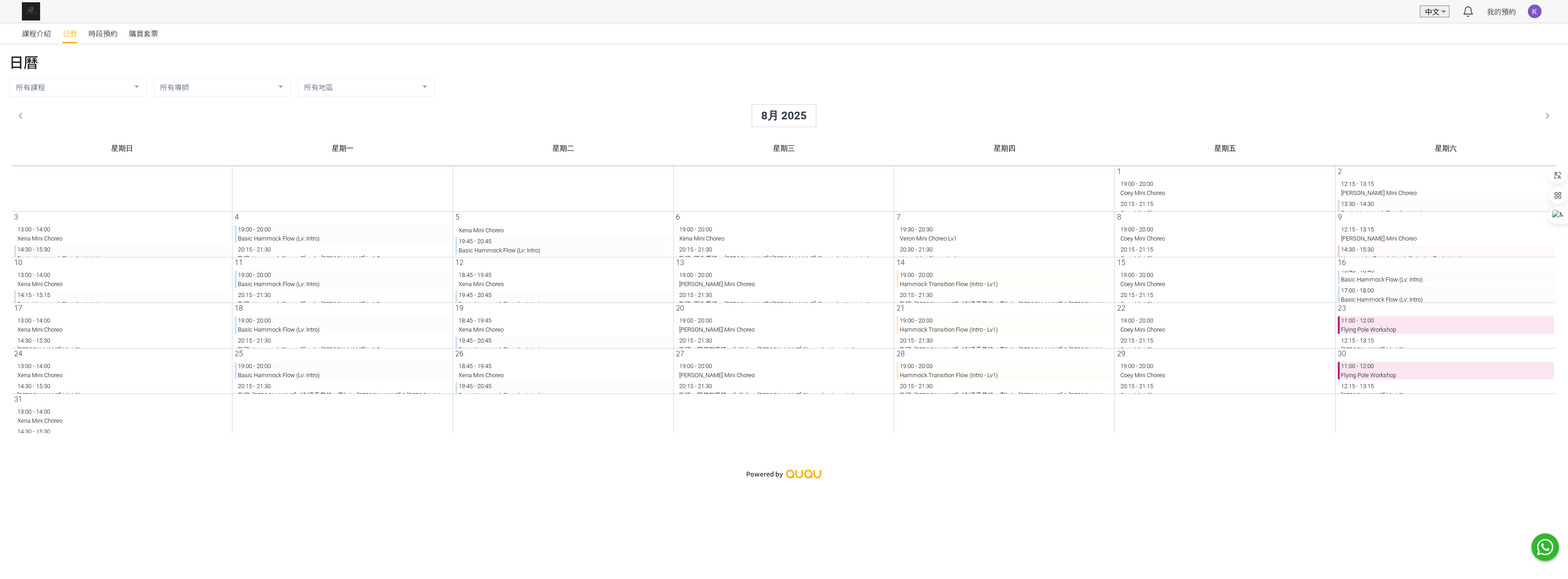 scroll, scrollTop: 48, scrollLeft: 0, axis: vertical 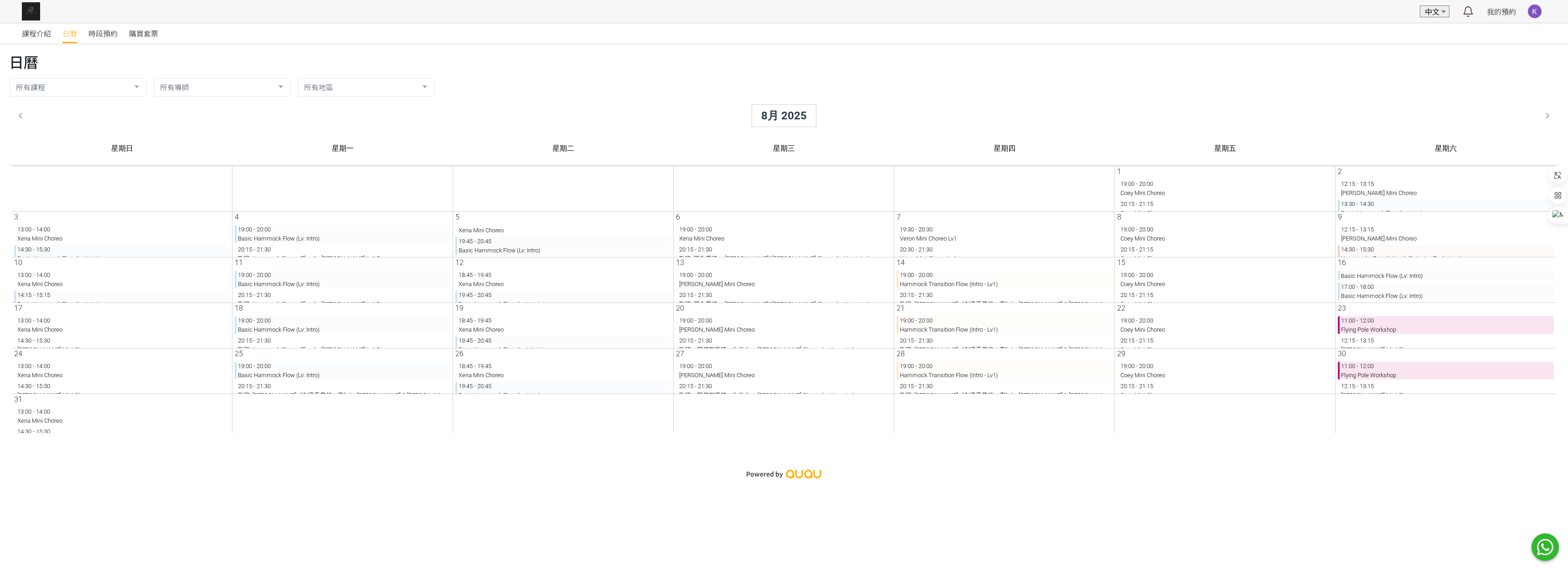 click on "17:00 - 18:00
Basic Hammock Flow (Lv: Intro)" at bounding box center [1439, 291] 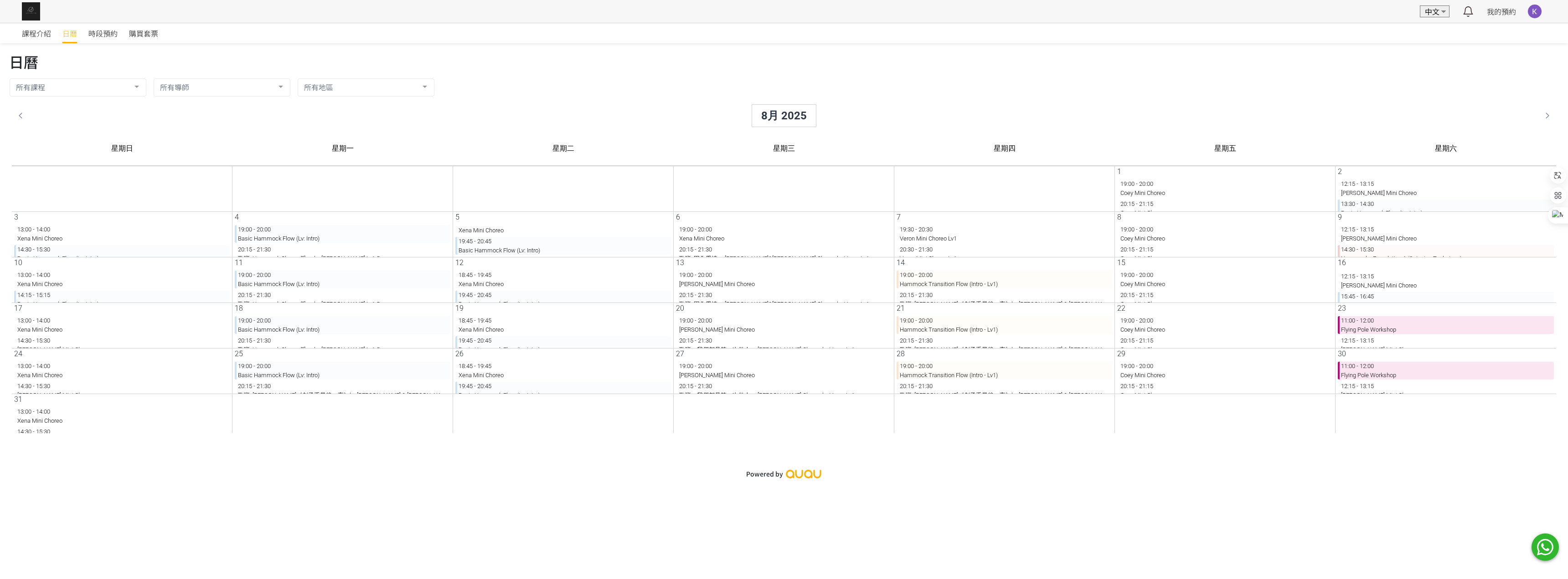 scroll, scrollTop: 3, scrollLeft: 0, axis: vertical 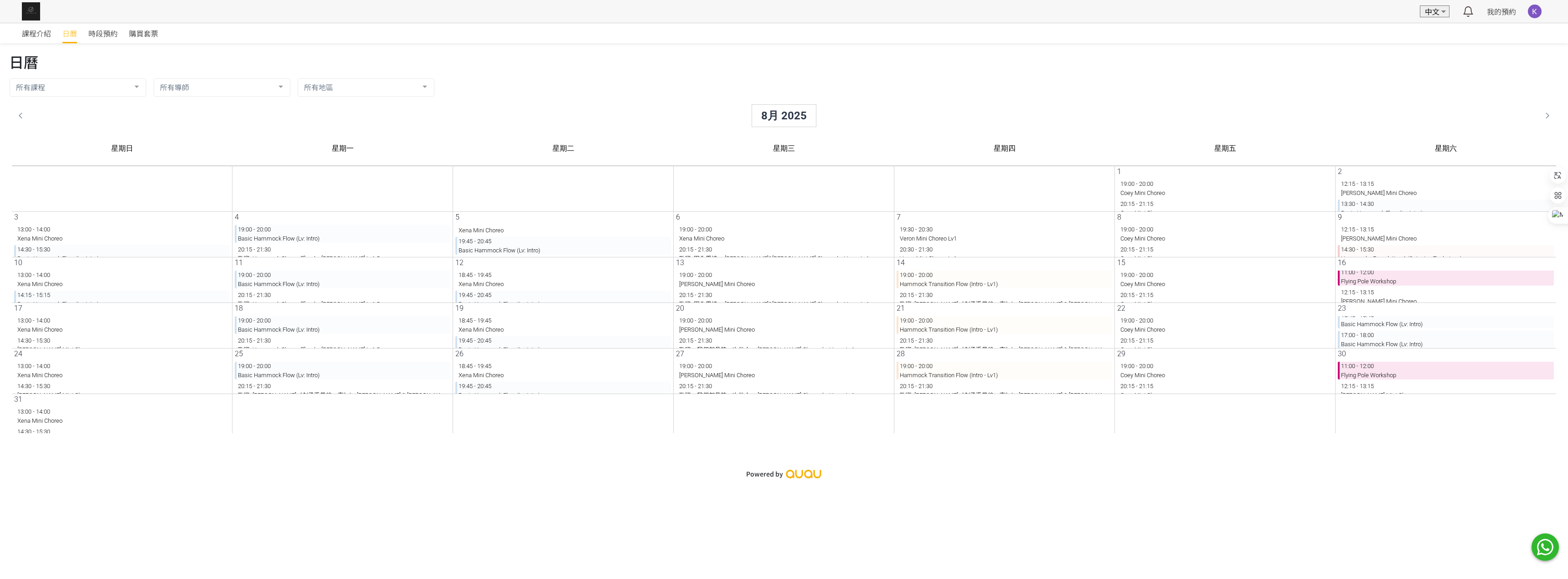 click on "15:45 - 16:45
Basic Hammock Flow (Lv: Intro)" at bounding box center [1439, 319] 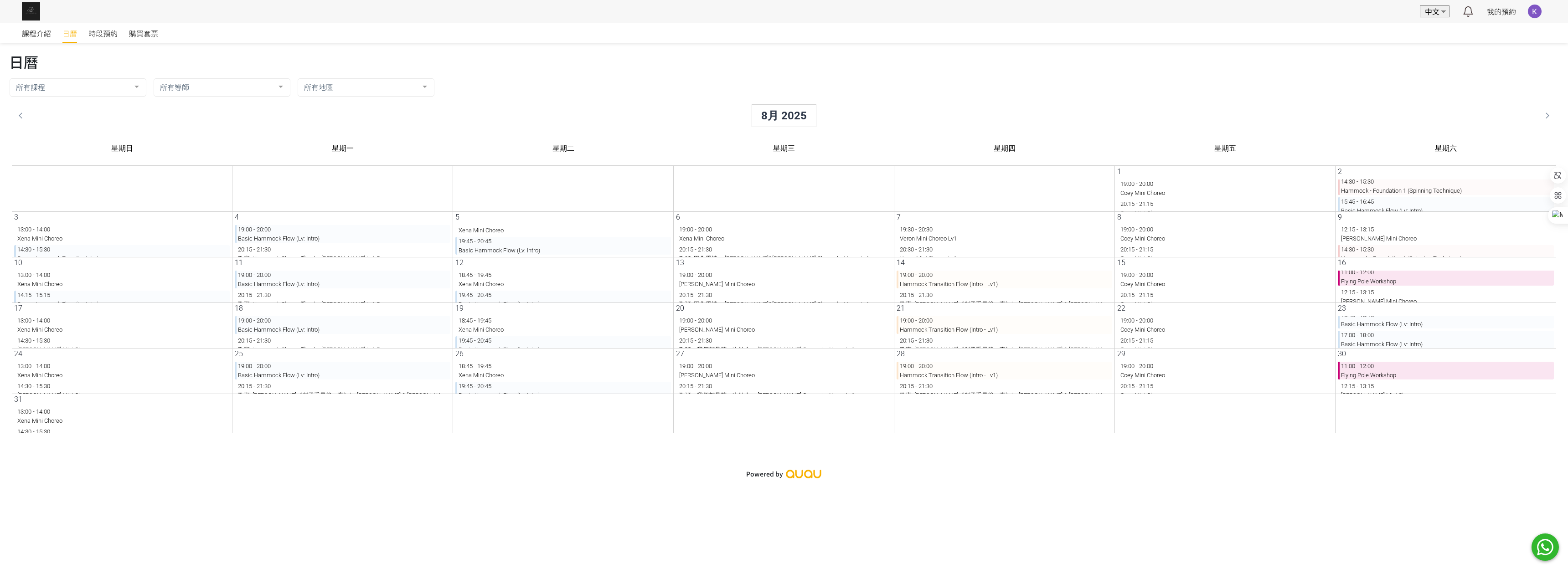 scroll, scrollTop: 23, scrollLeft: 0, axis: vertical 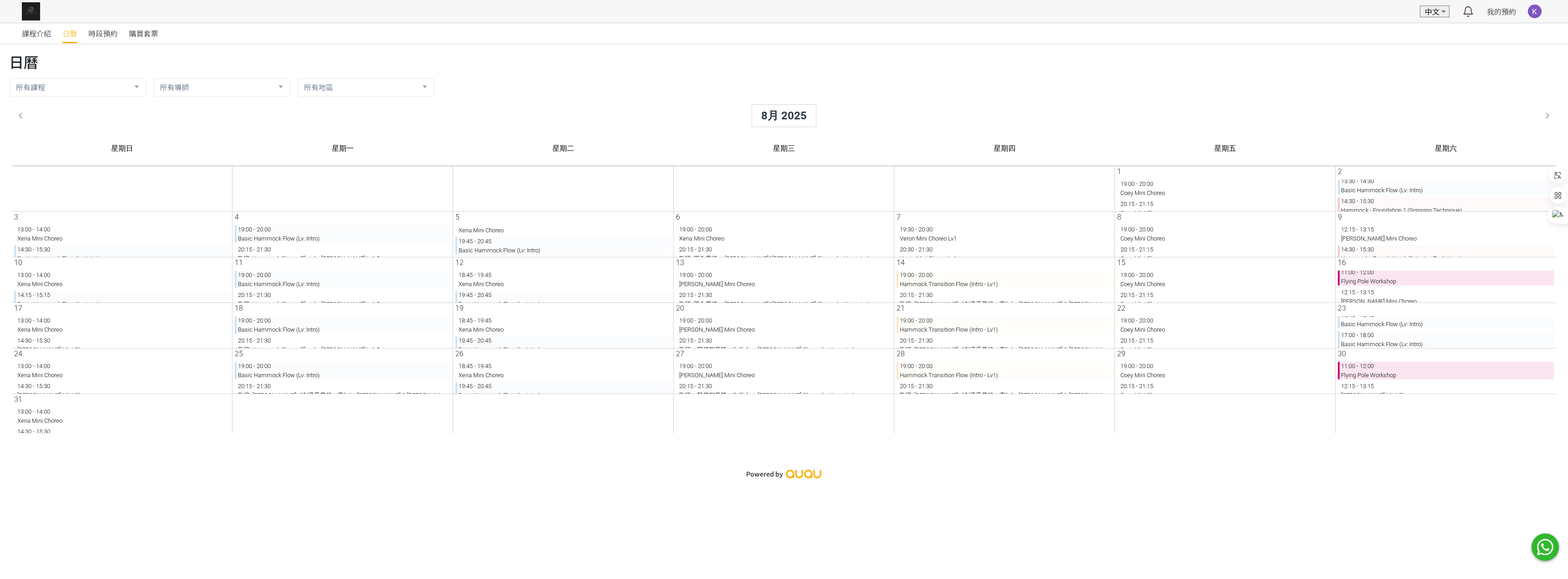 click on "13:30 - 14:30
Basic Hammock Flow (Lv: Intro)" at bounding box center [1439, 185] 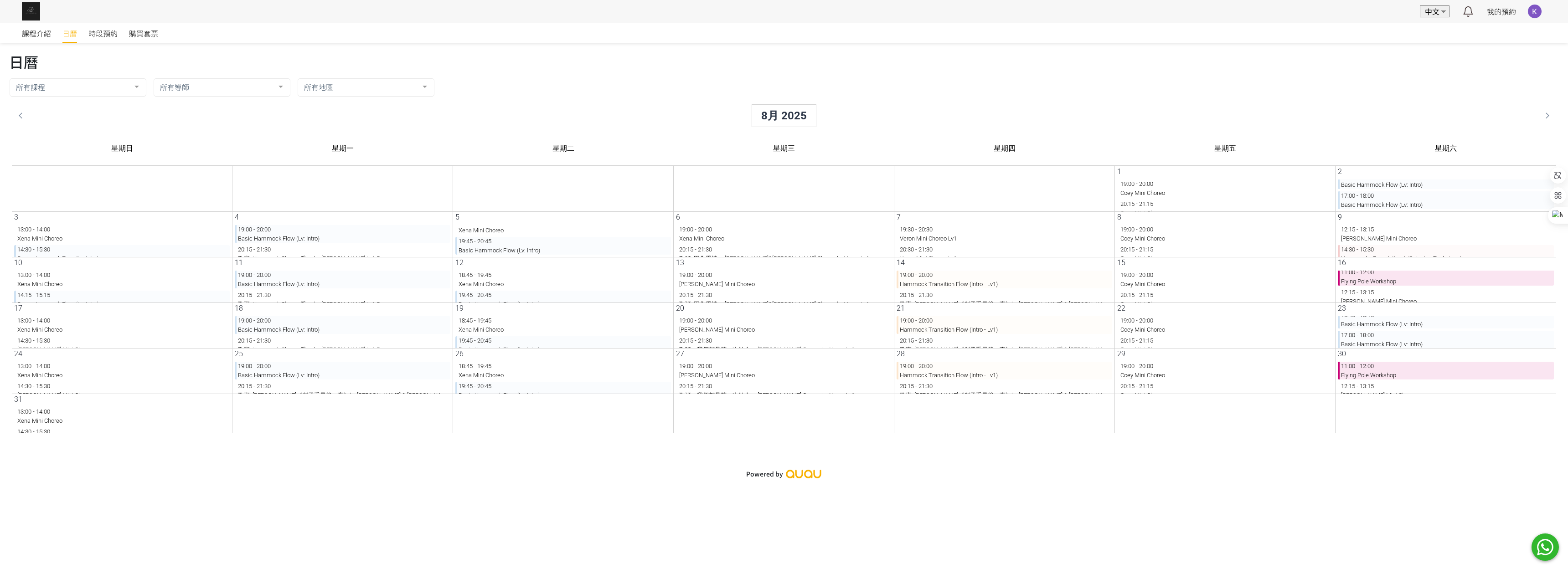 click on "15:45 - 16:45
Basic Hammock Flow (Lv: Intro)" at bounding box center [1439, 180] 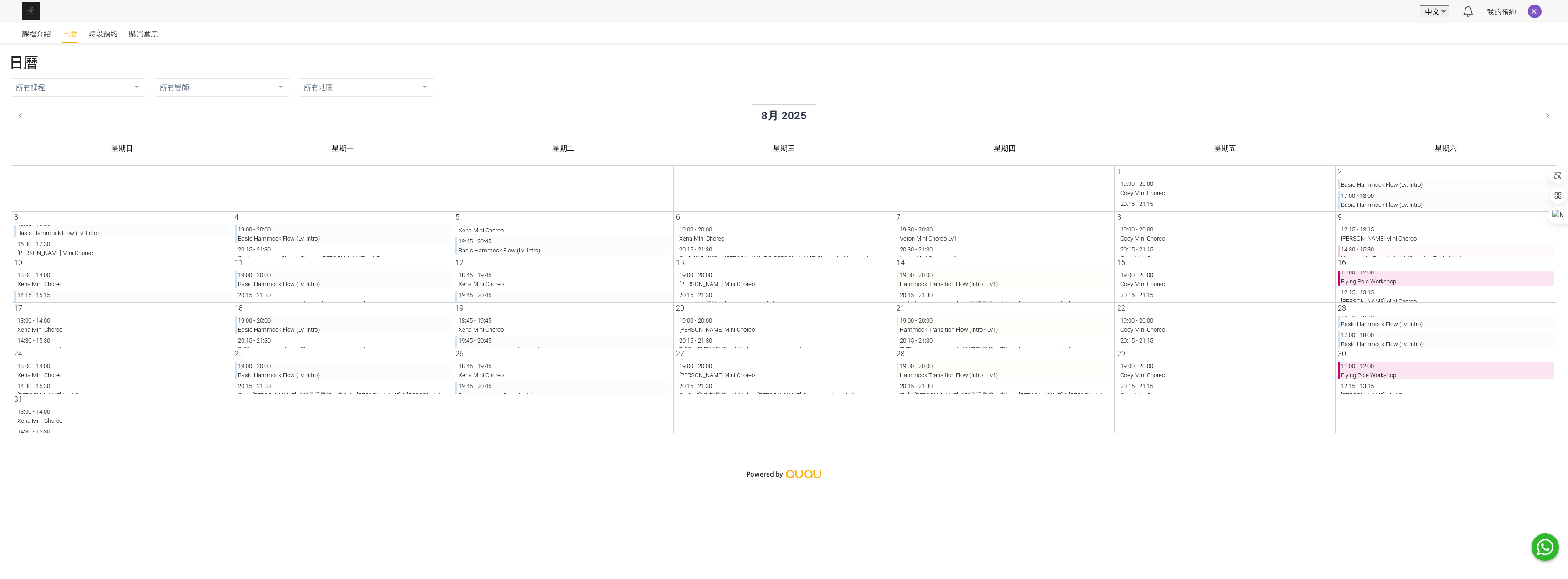 click on "15:30 - 16:30
Basic Hammock Flow (Lv: Intro)" at bounding box center [114, 228] 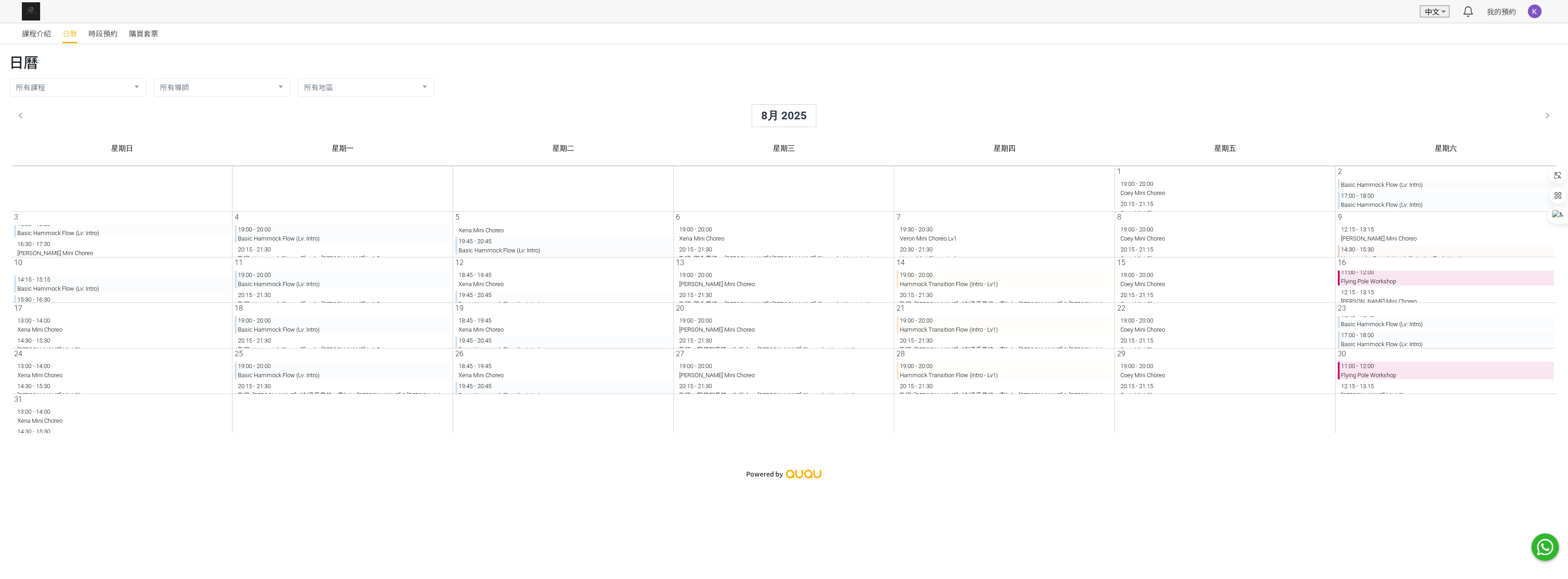 scroll, scrollTop: 28, scrollLeft: 0, axis: vertical 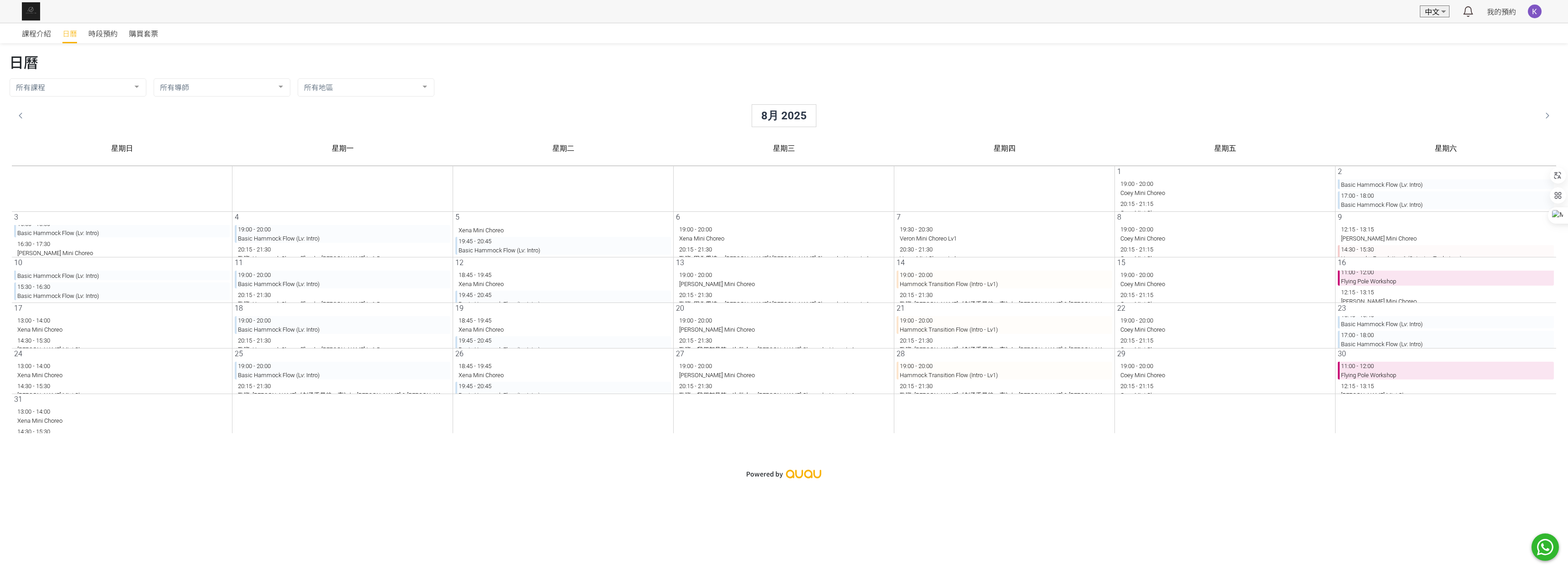 click on "15:30 - 16:30
Basic Hammock Flow (Lv: Intro)" at bounding box center (114, 291) 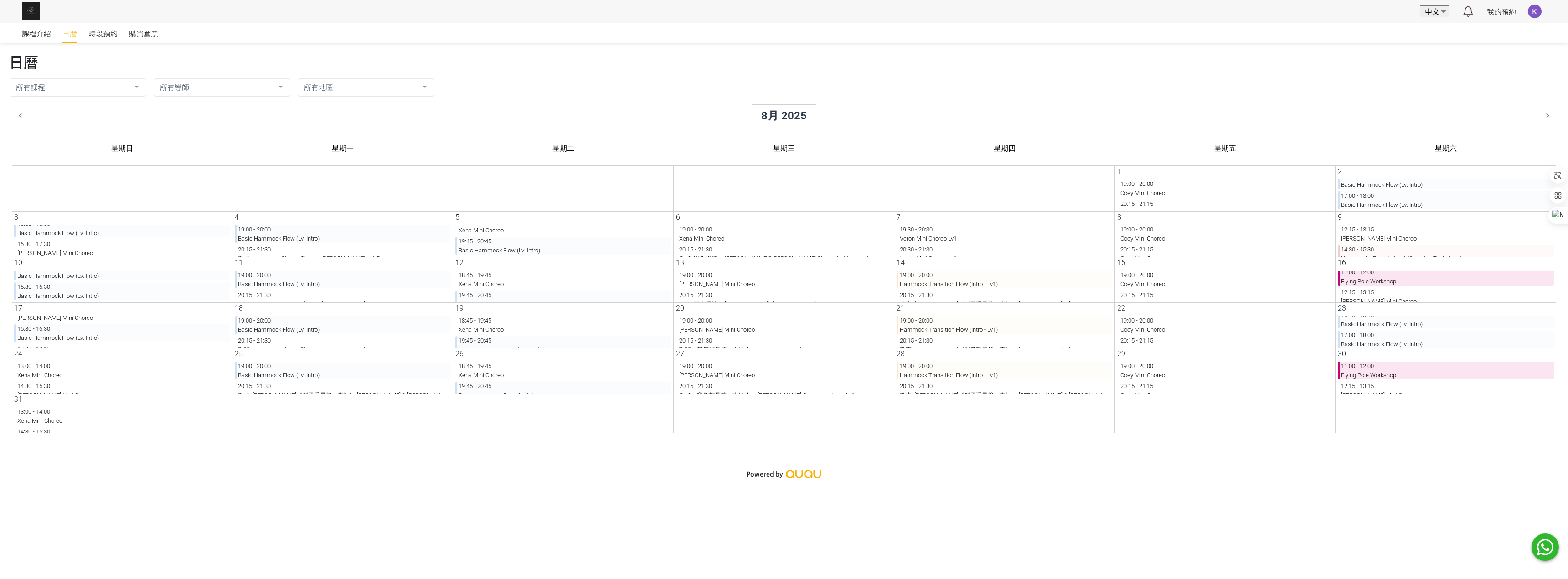 scroll, scrollTop: 46, scrollLeft: 0, axis: vertical 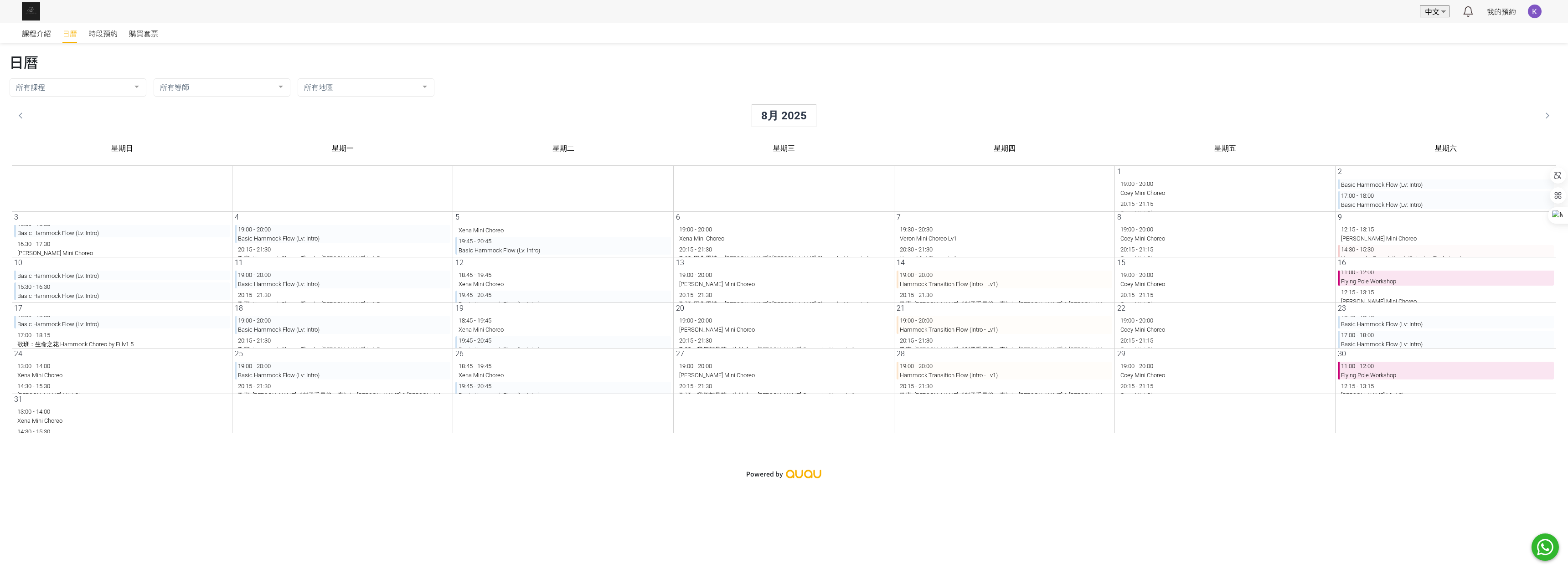 click on "15:30 - 16:30
Basic Hammock Flow (Lv: Intro)" at bounding box center (114, 319) 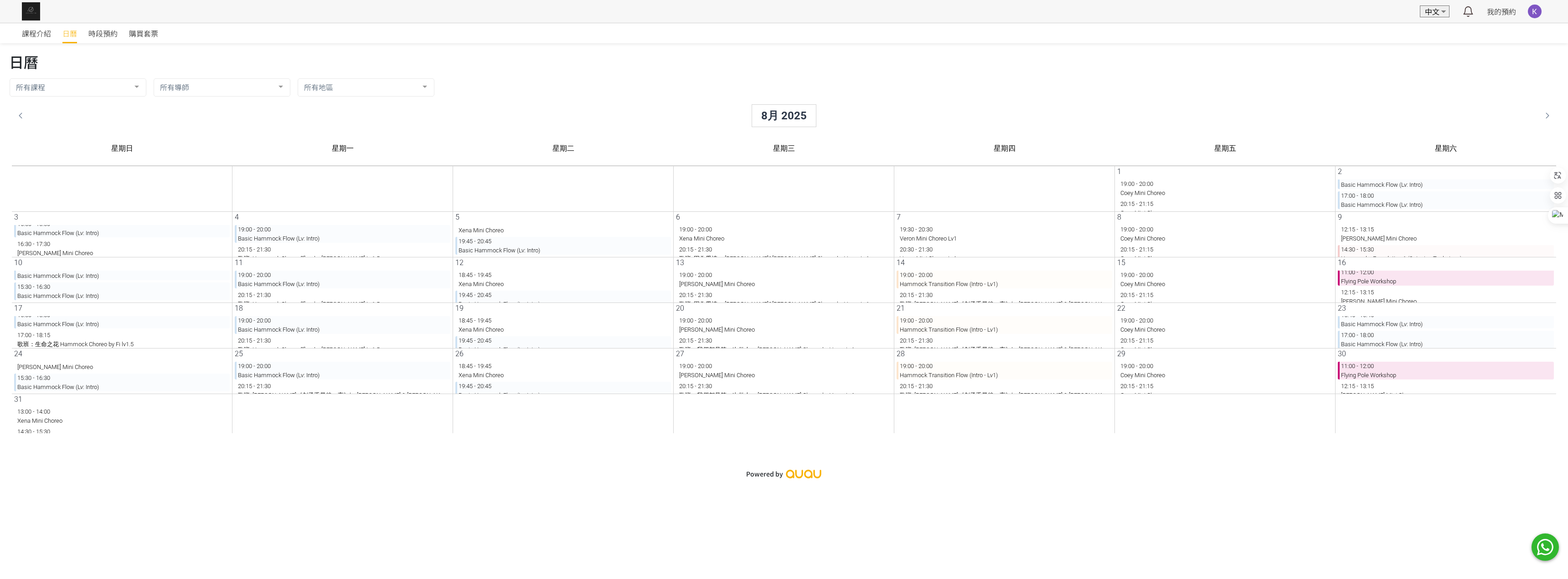 click on "15:30 - 16:30
Basic Hammock Flow (Lv: Intro)" at bounding box center (114, 382) 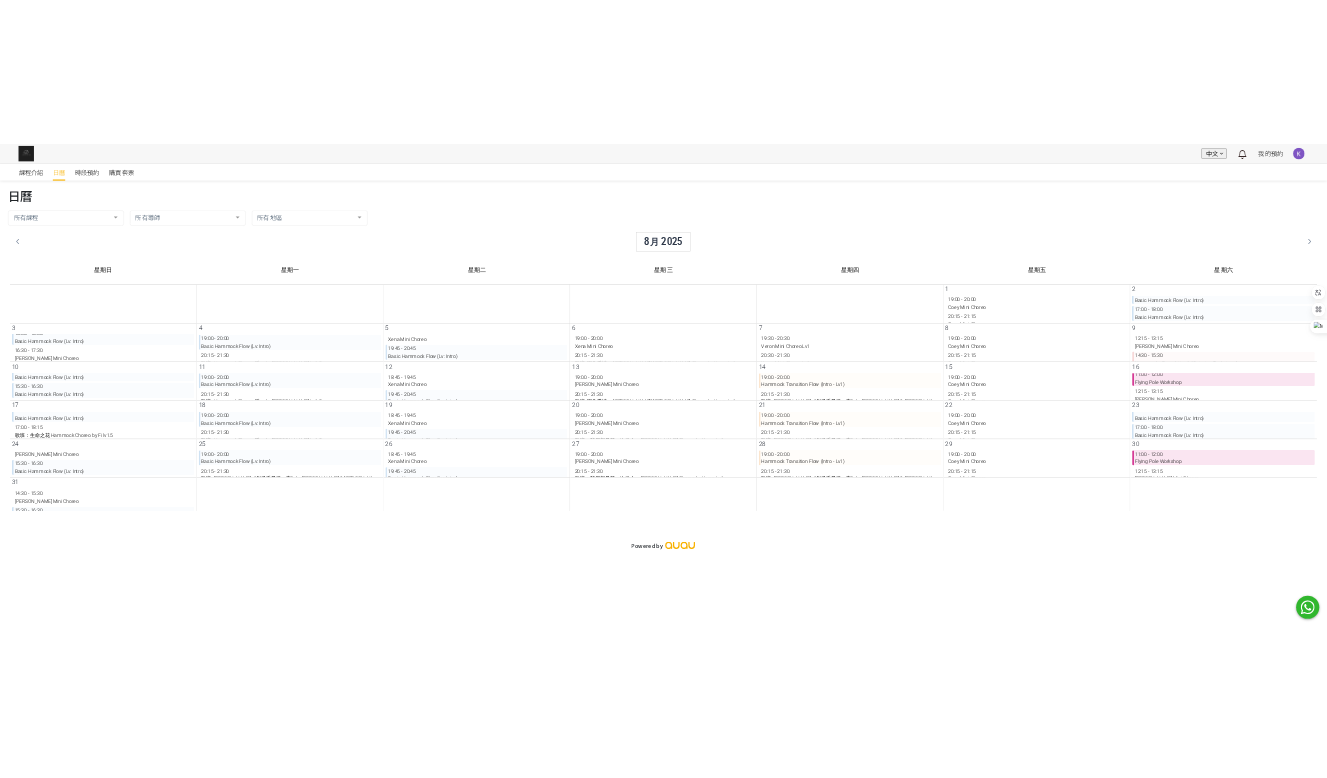 scroll, scrollTop: 62, scrollLeft: 0, axis: vertical 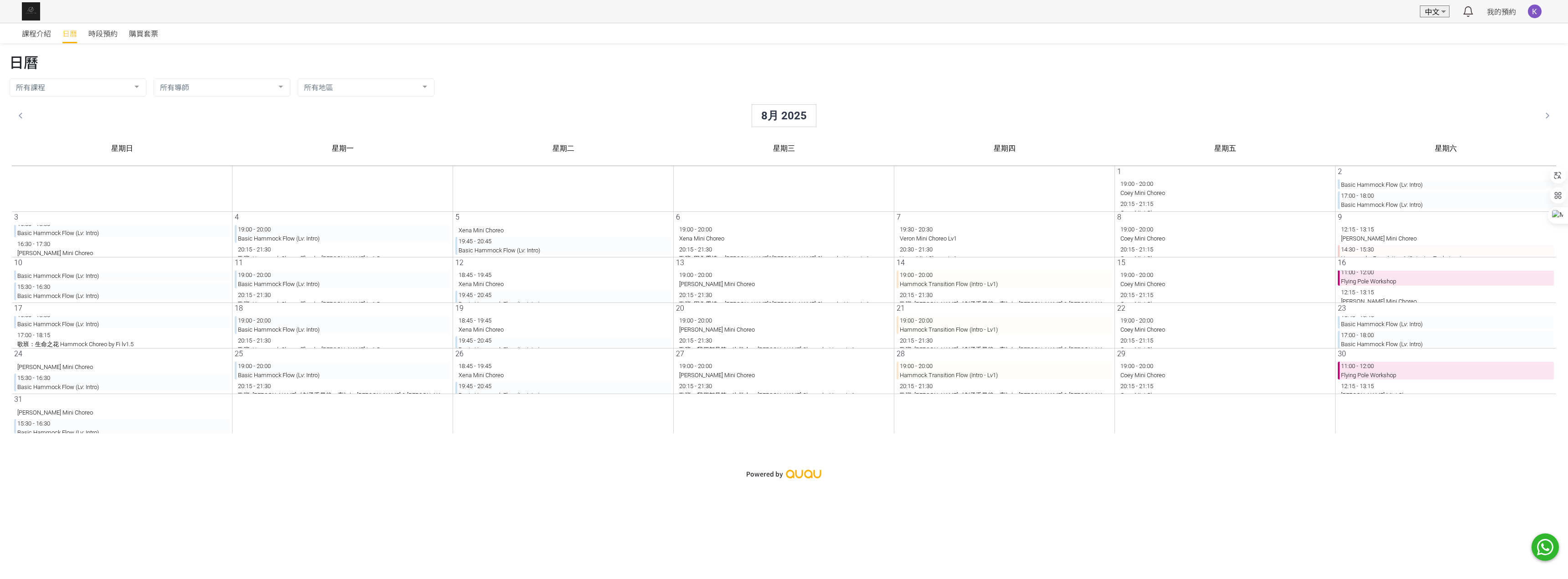 click on "15:30 - 16:30
Basic Hammock Flow (Lv: Intro)" at bounding box center (114, 428) 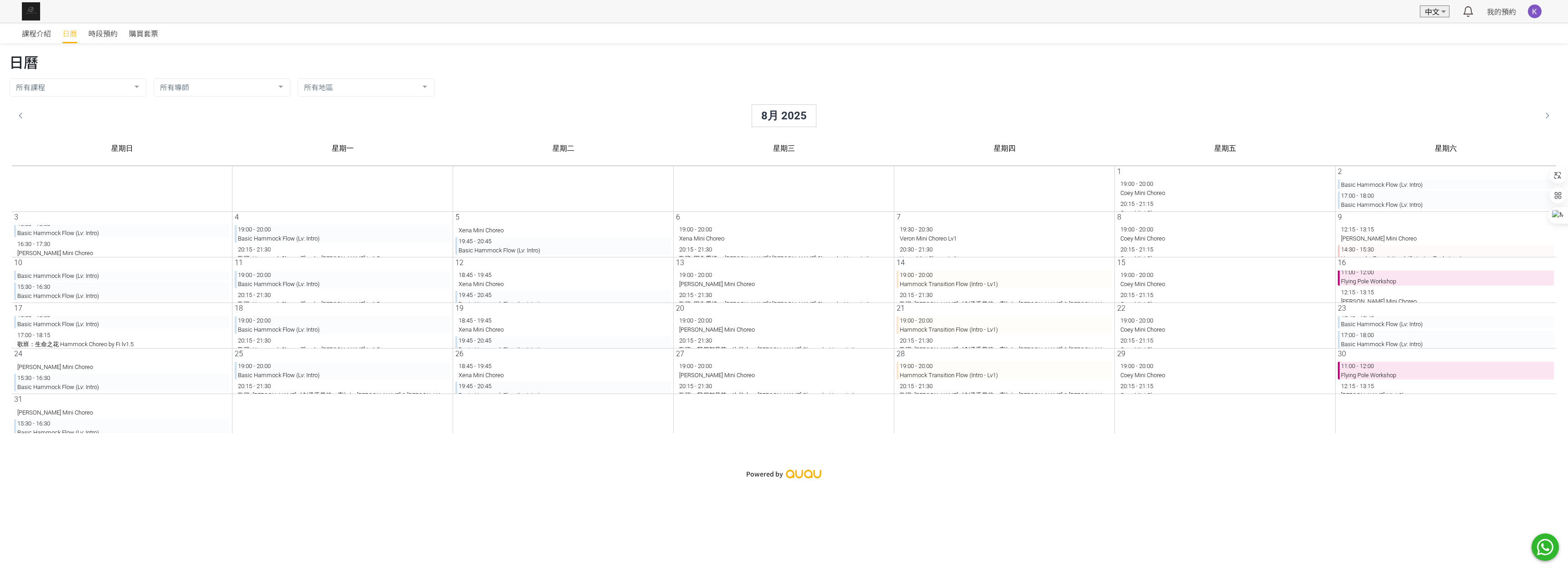 click on "日曆" at bounding box center [785, 58] 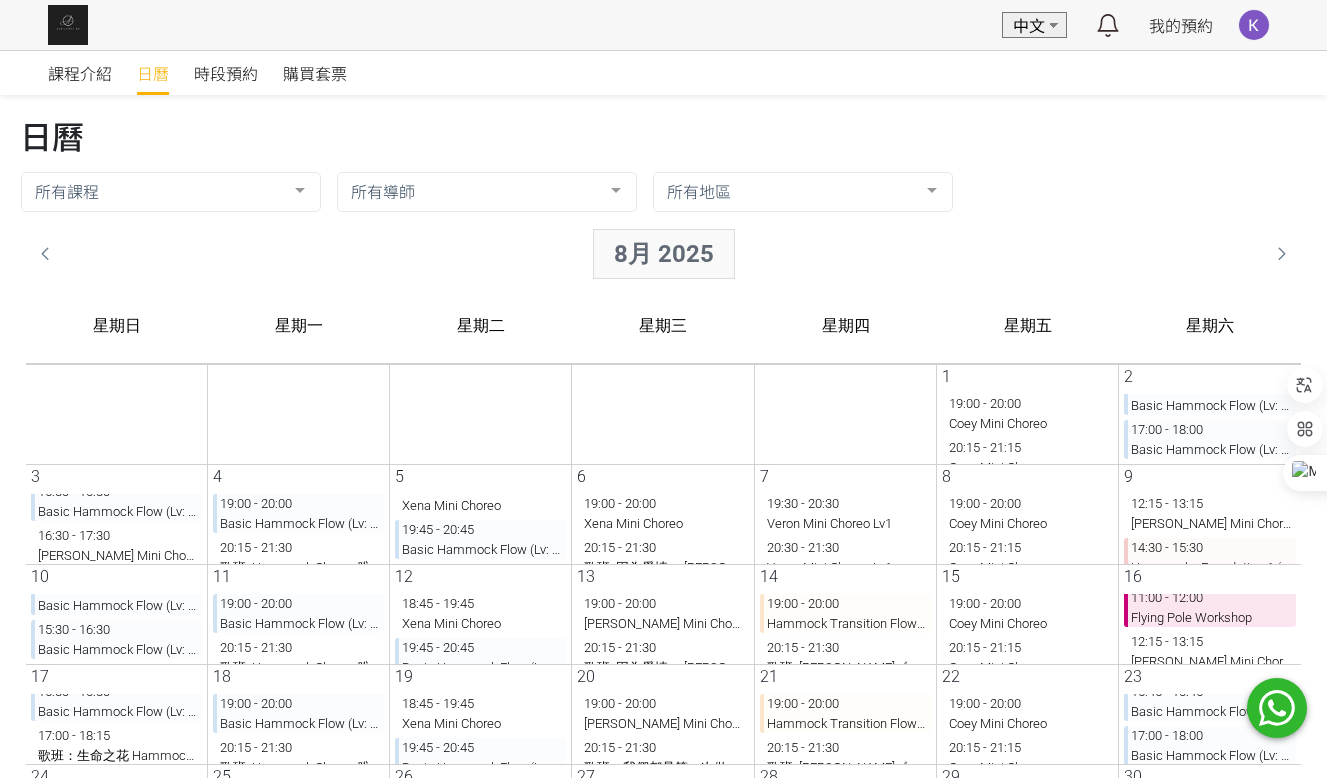 click on "8月 2025" at bounding box center (648, 254) 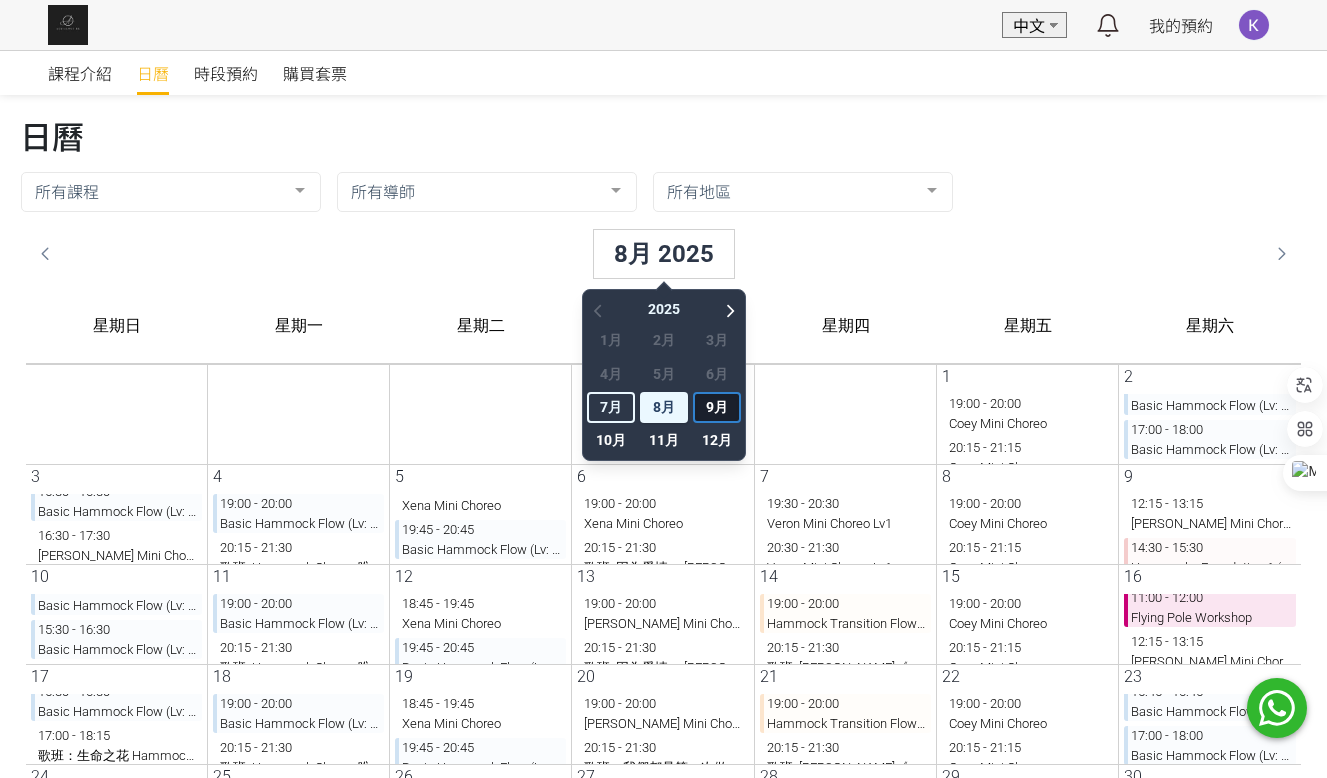 click on "9月" at bounding box center (701, 407) 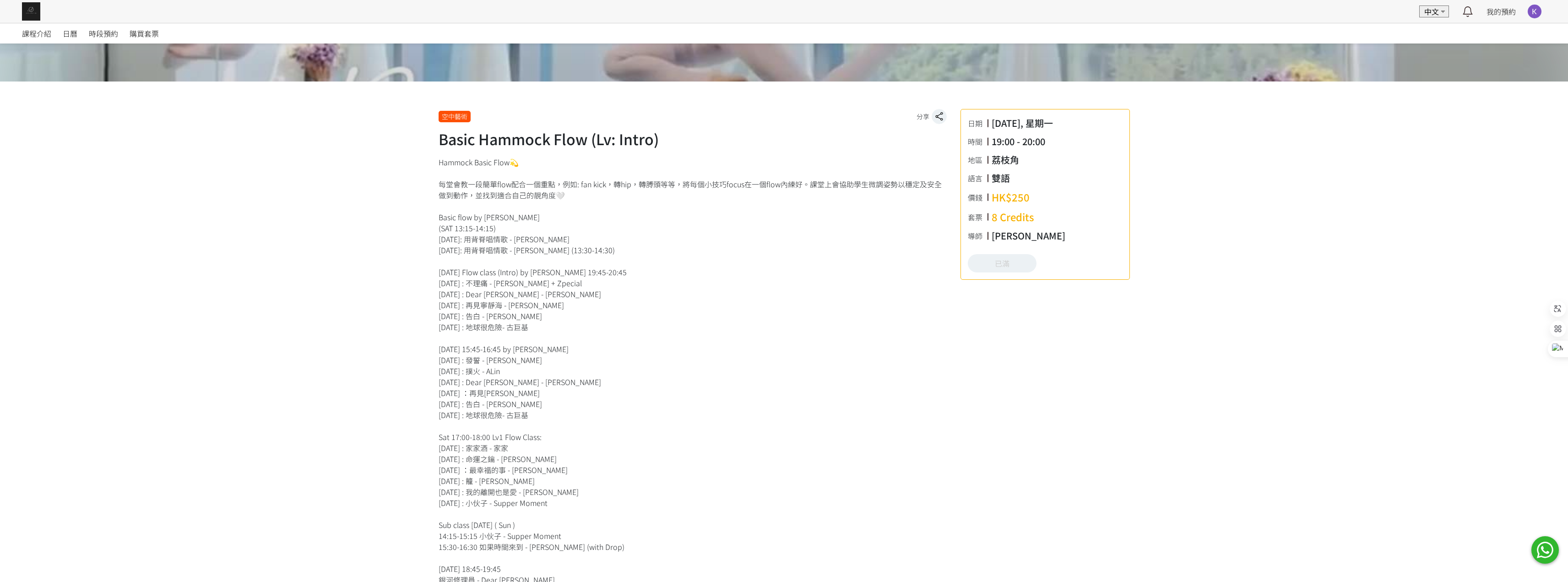 scroll, scrollTop: 25, scrollLeft: 0, axis: vertical 